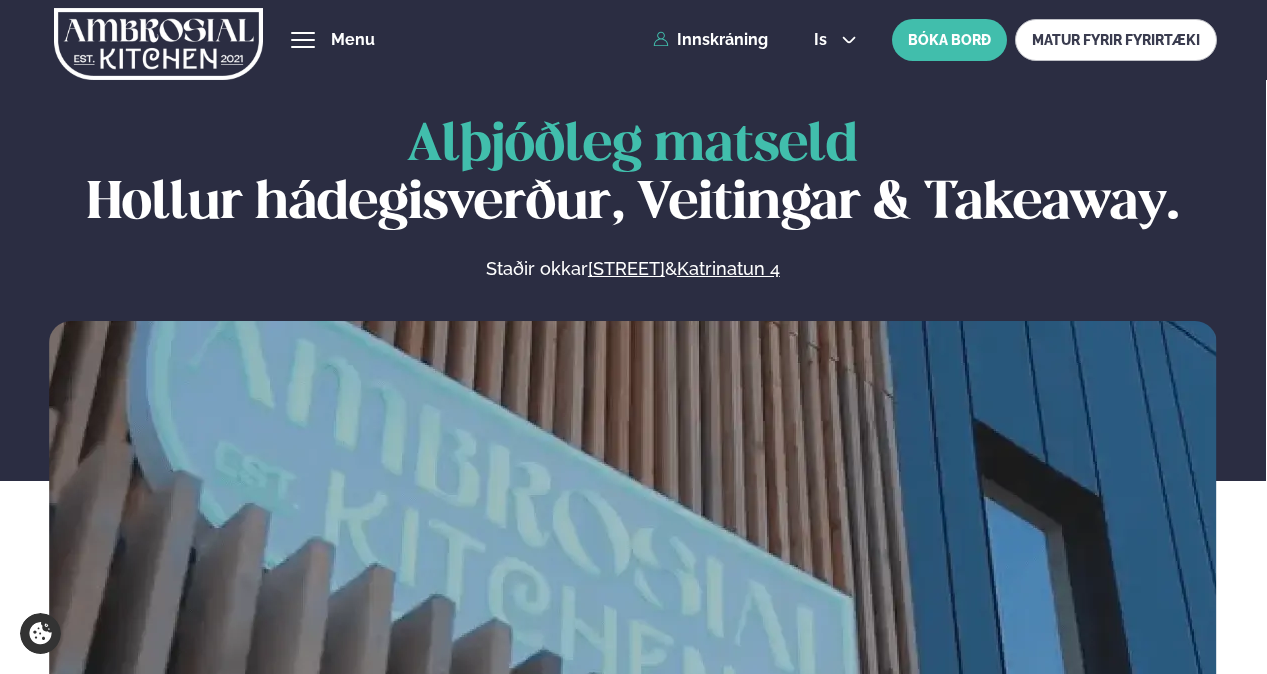 scroll, scrollTop: 0, scrollLeft: 0, axis: both 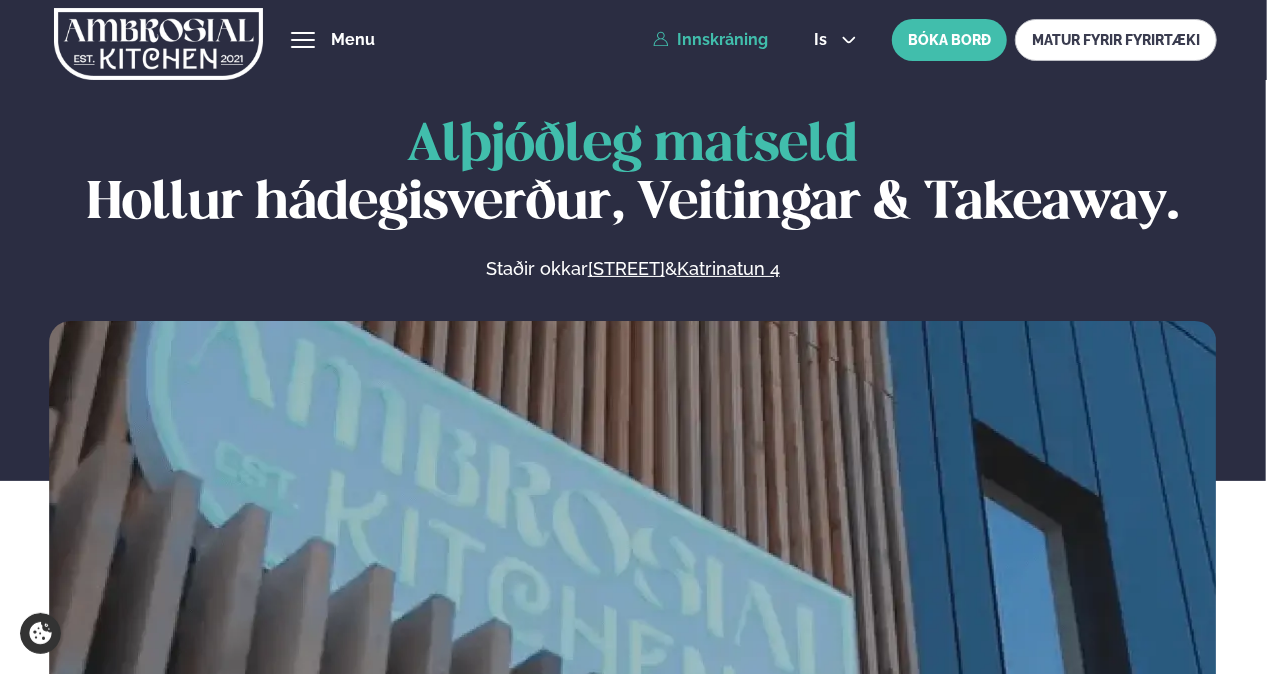 click on "Innskráning" at bounding box center (710, 40) 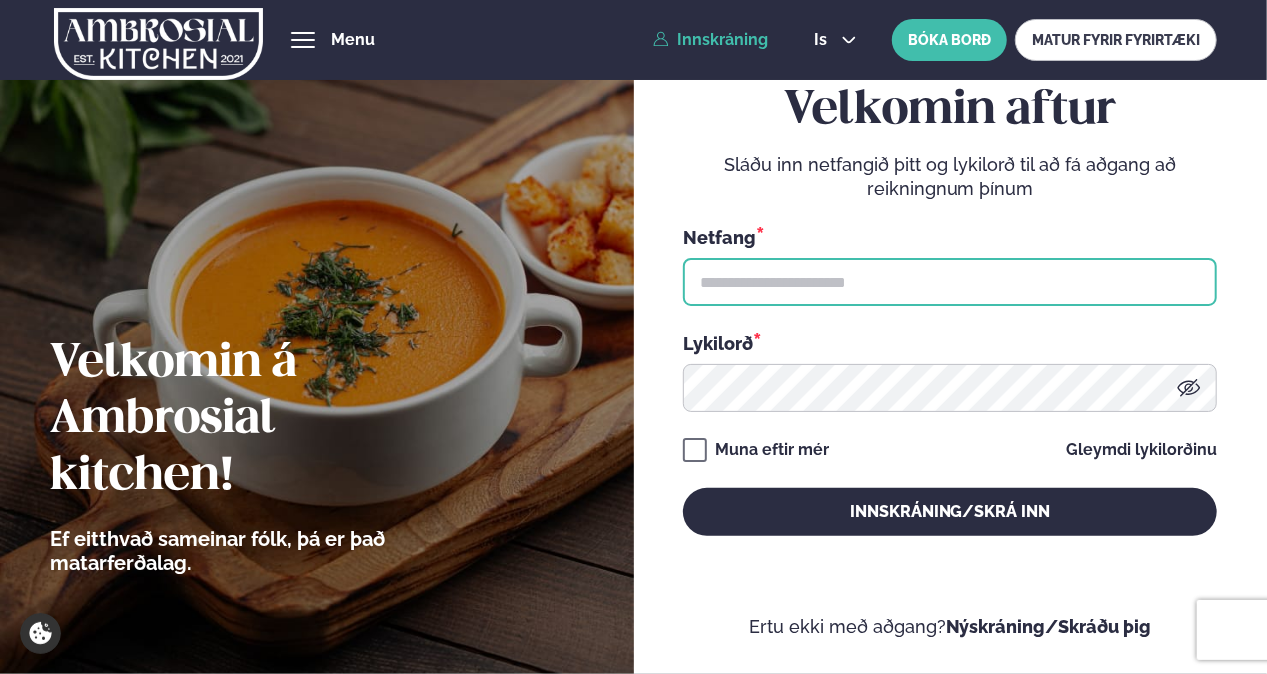 type on "**********" 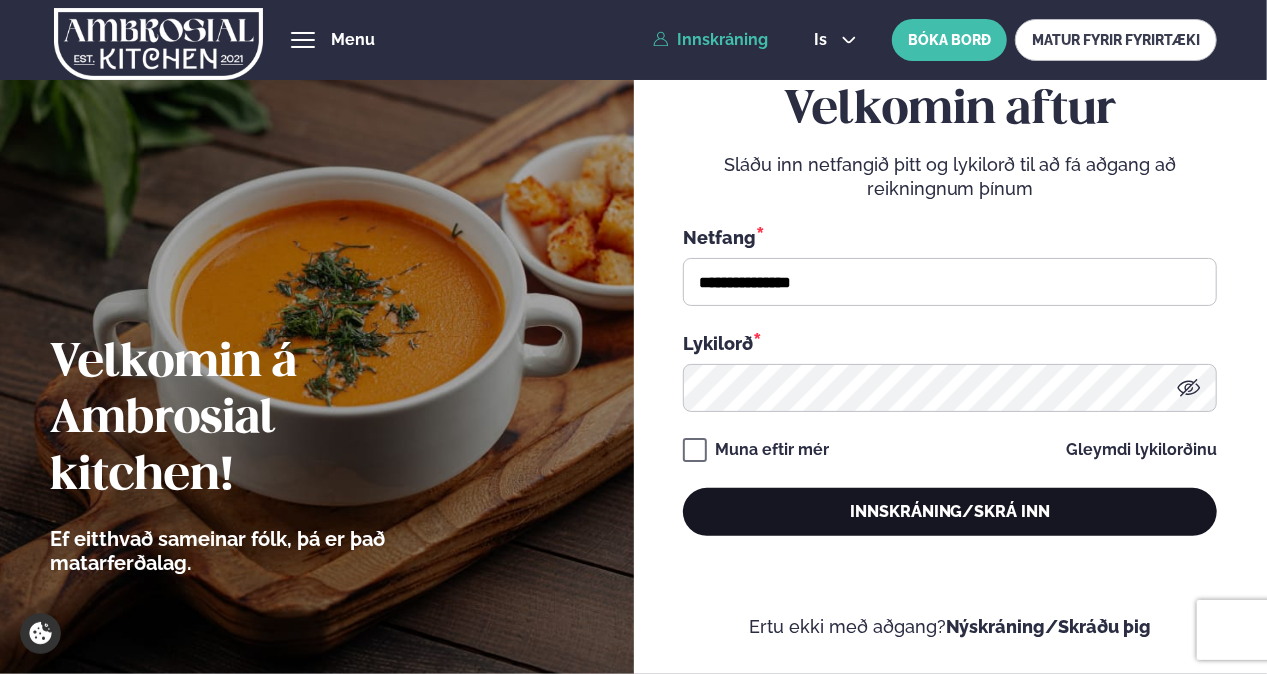 click on "Innskráning/Skrá inn" at bounding box center [950, 512] 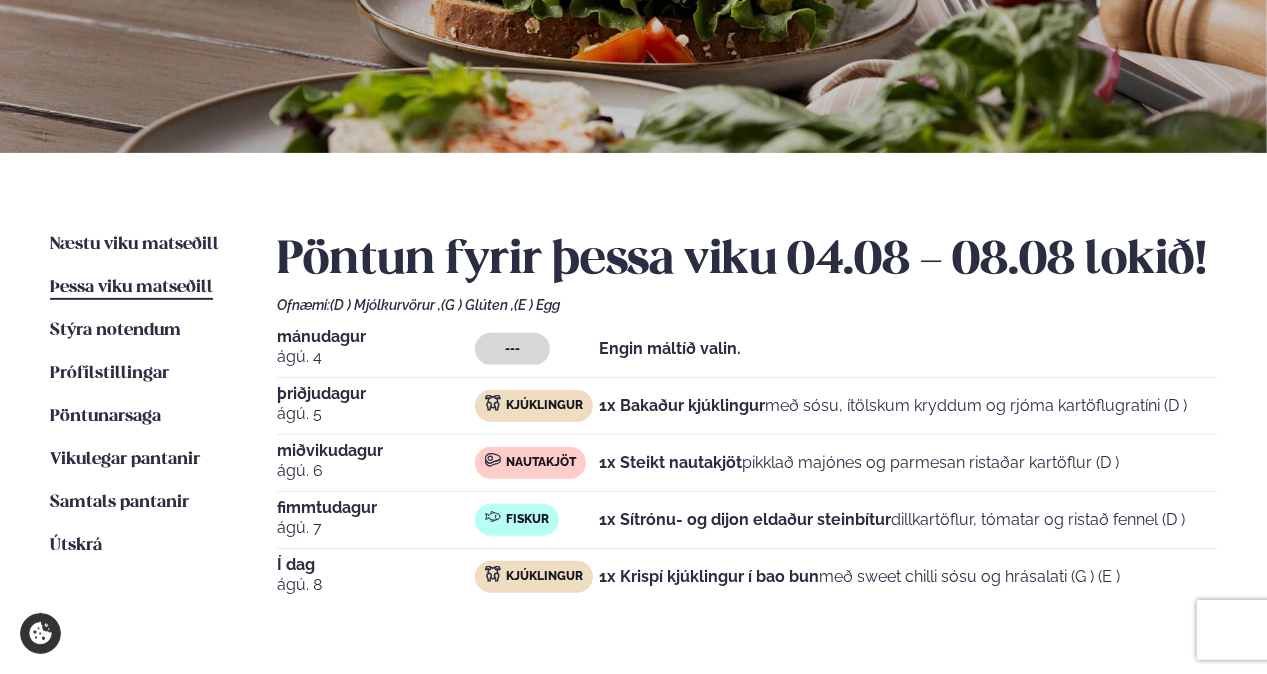 scroll, scrollTop: 400, scrollLeft: 0, axis: vertical 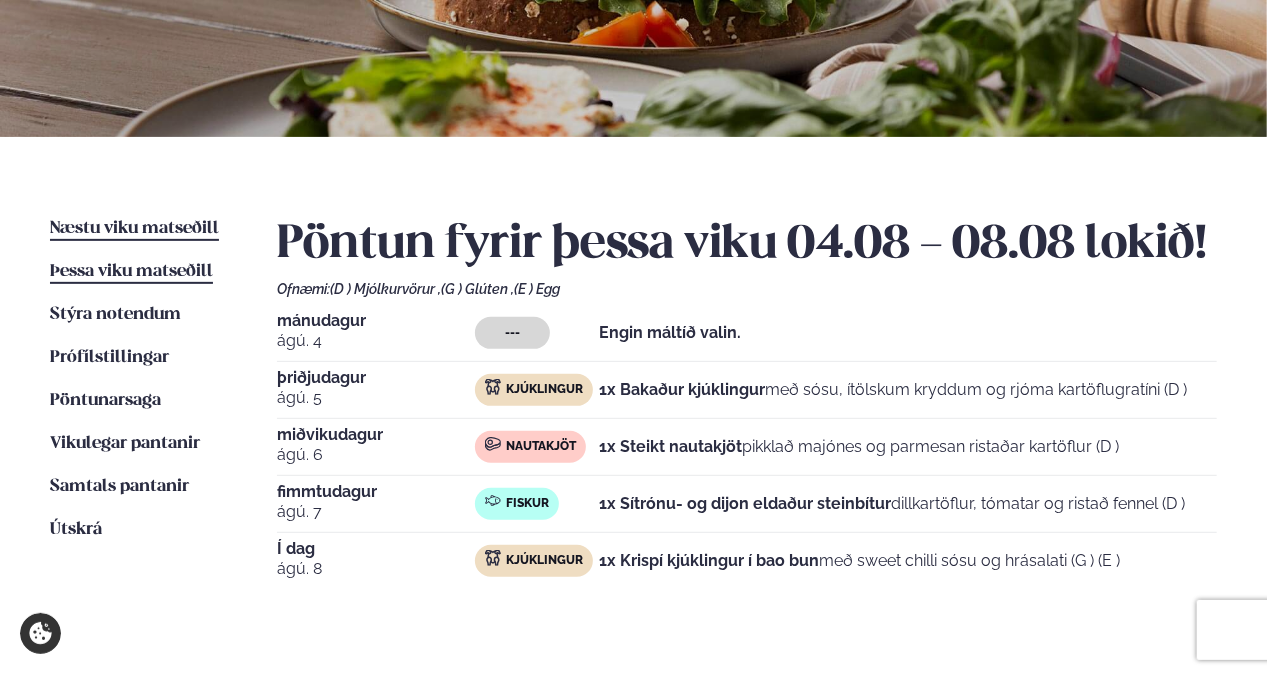 click on "Næstu viku matseðill" at bounding box center [134, 228] 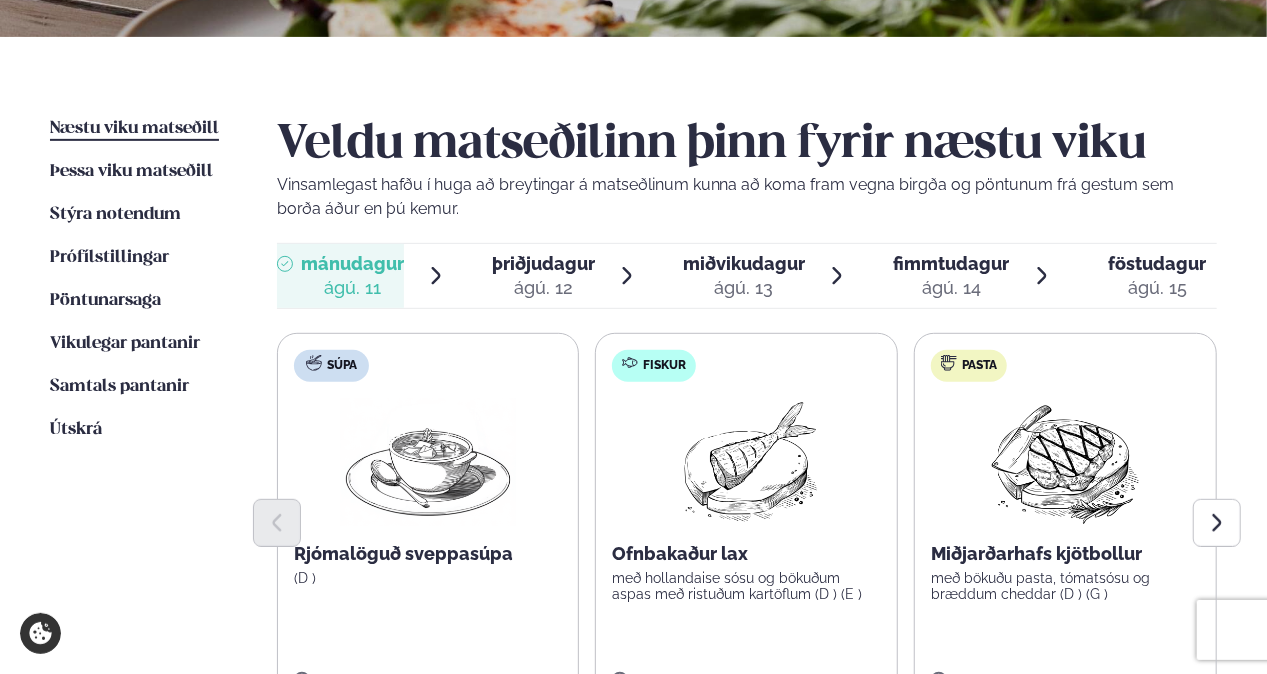 scroll, scrollTop: 500, scrollLeft: 0, axis: vertical 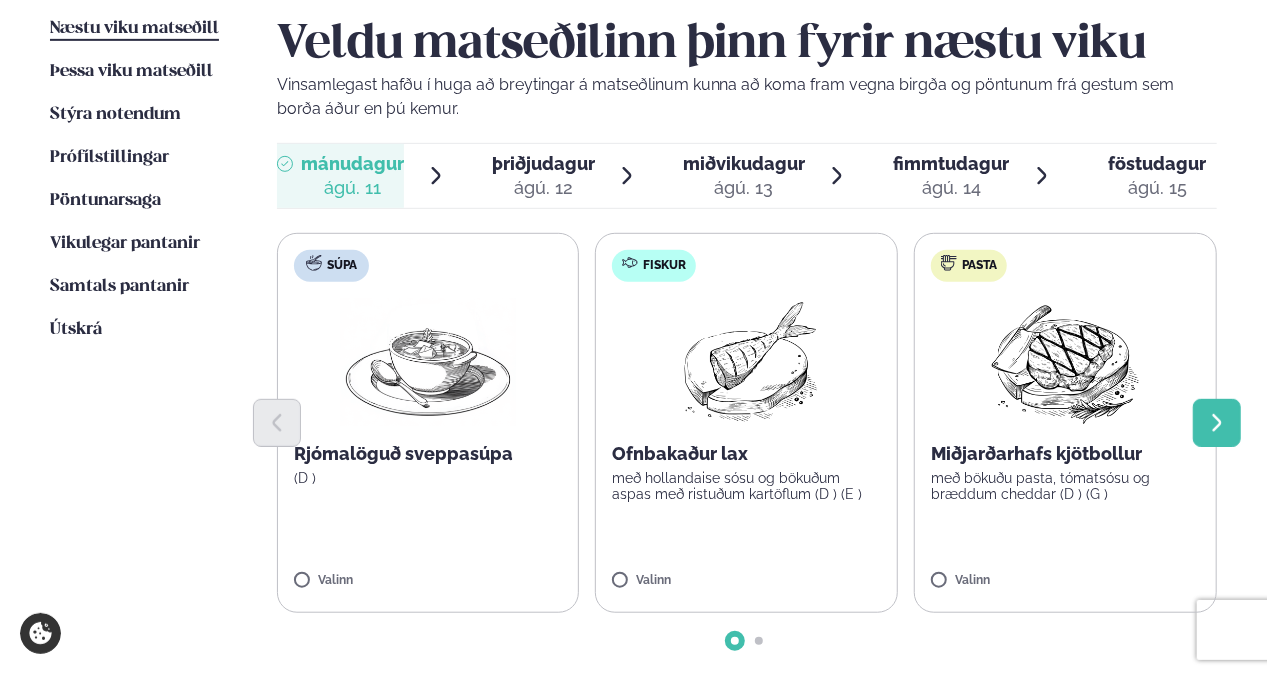 click 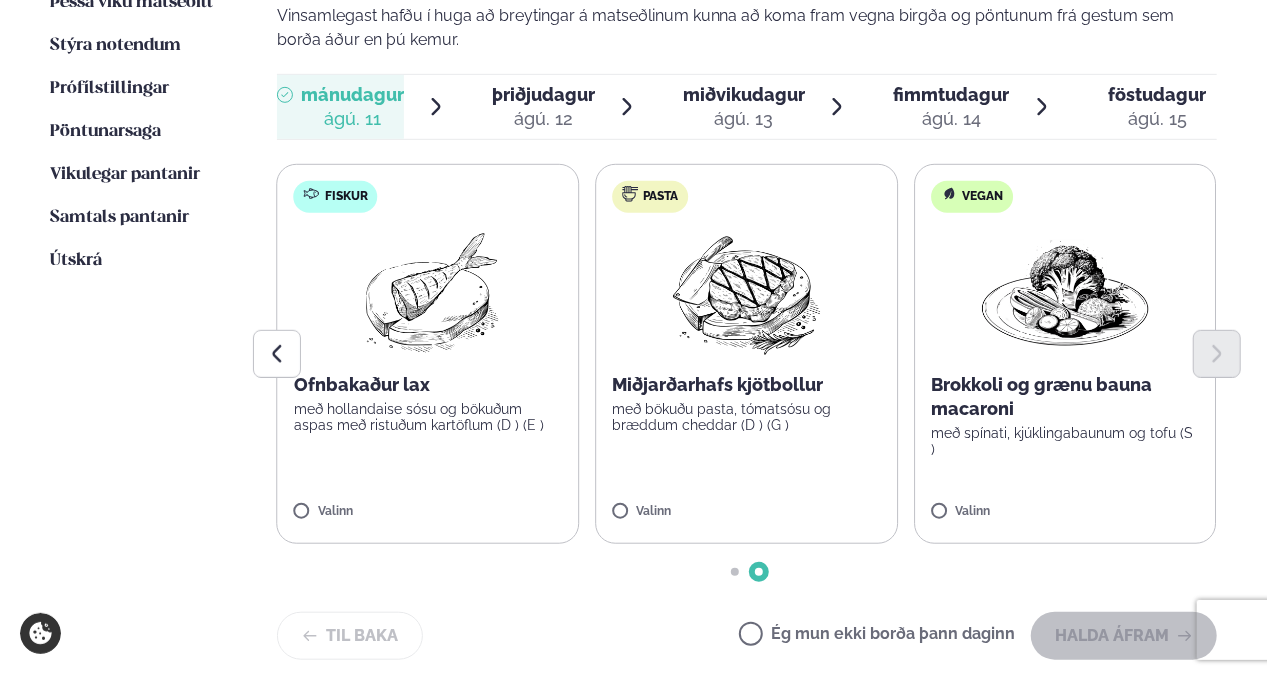scroll, scrollTop: 600, scrollLeft: 0, axis: vertical 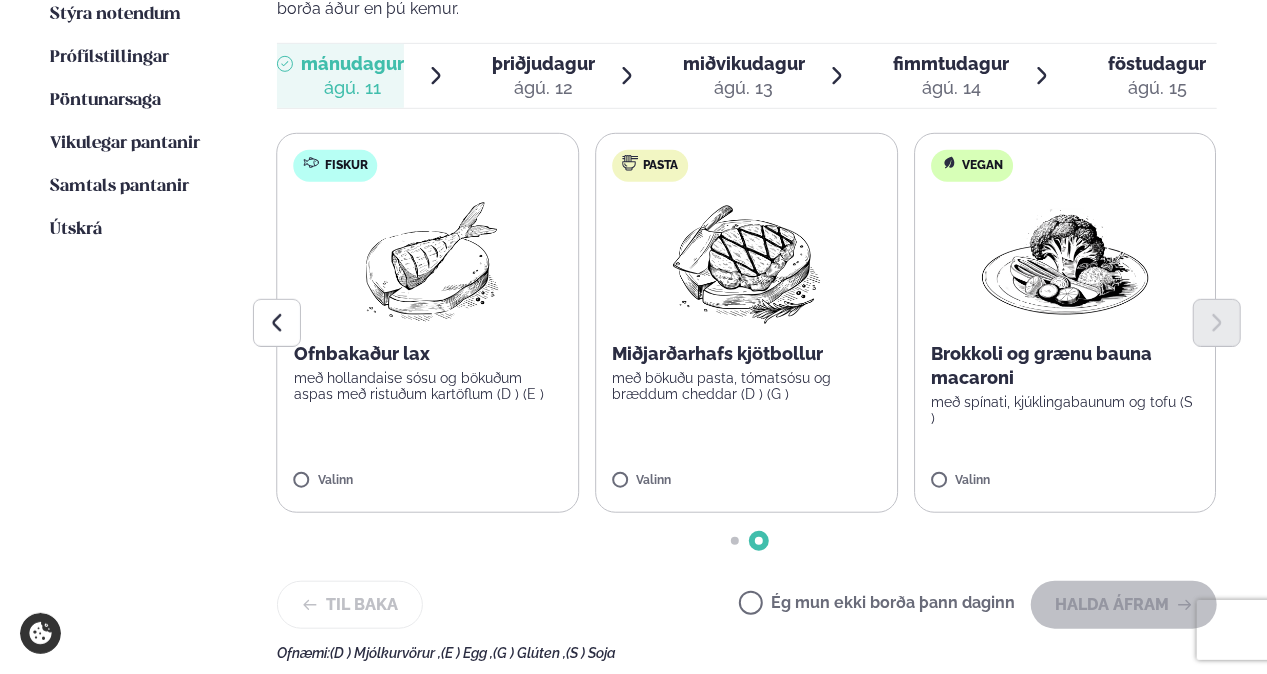 click on "Pasta     Miðjarðarhafs kjötbollur   með bökuðu pasta, tómatsósu og bræddum cheddar  (D     ) (G     )       Valinn" at bounding box center (746, 323) 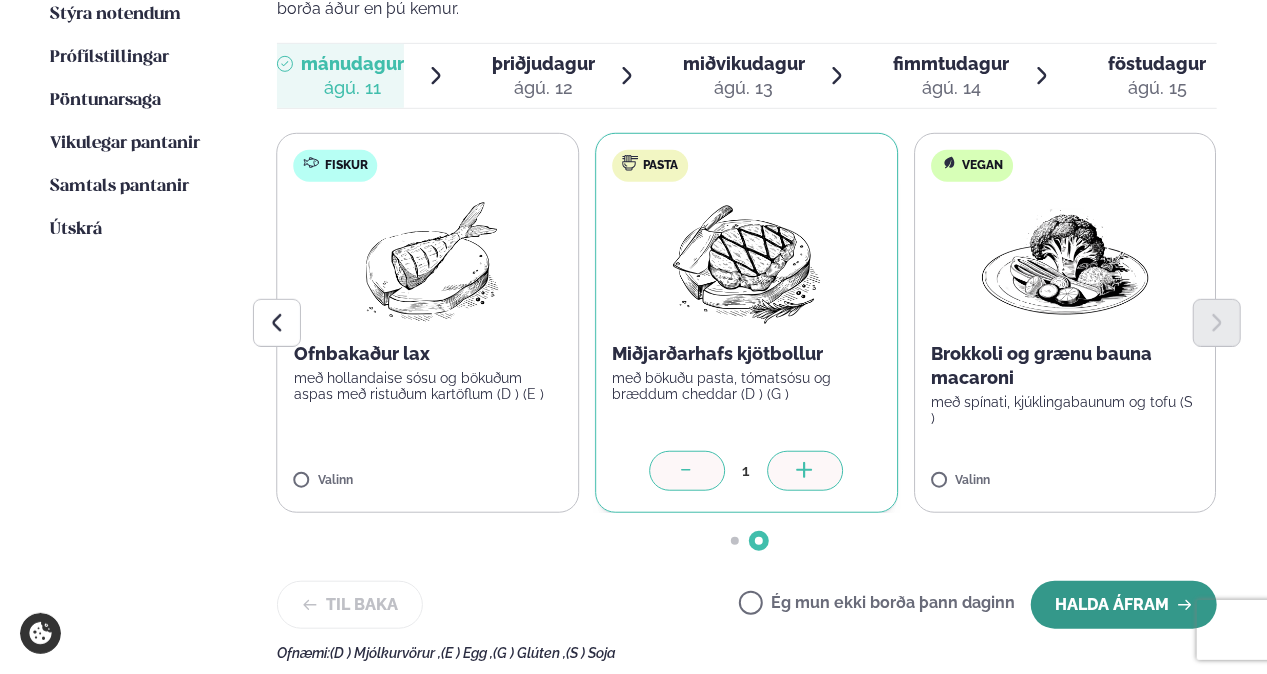 click on "Halda áfram" at bounding box center [1124, 605] 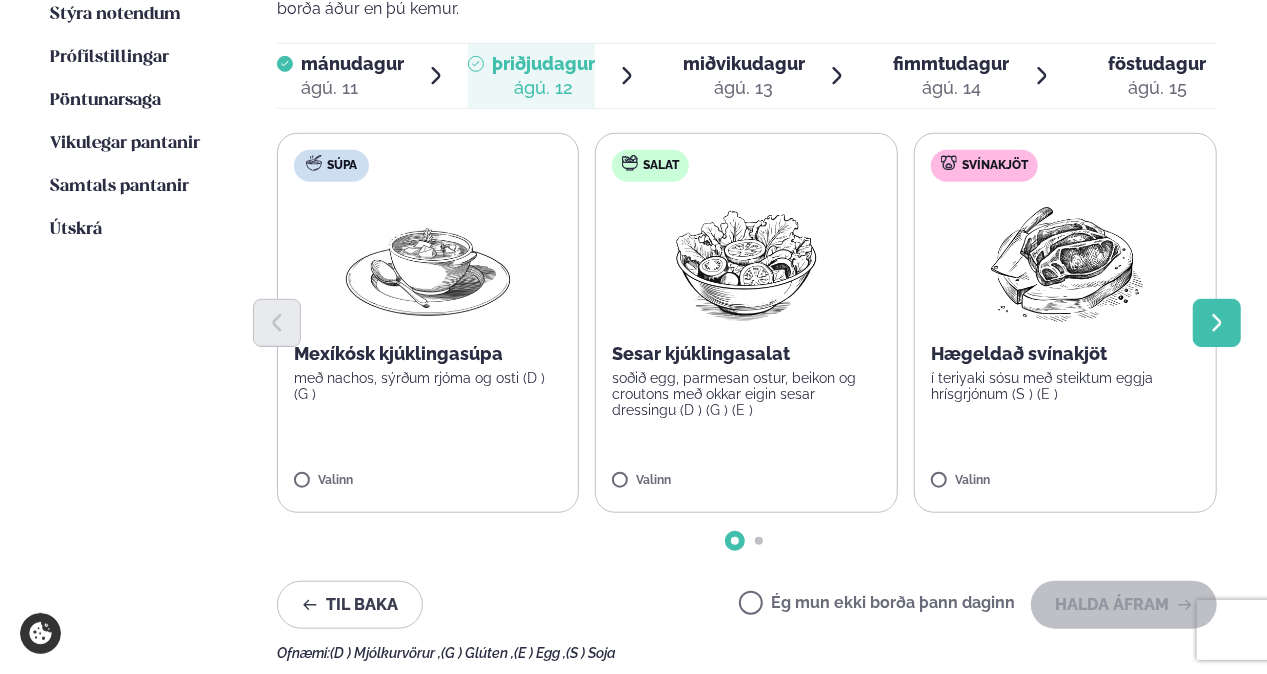 click 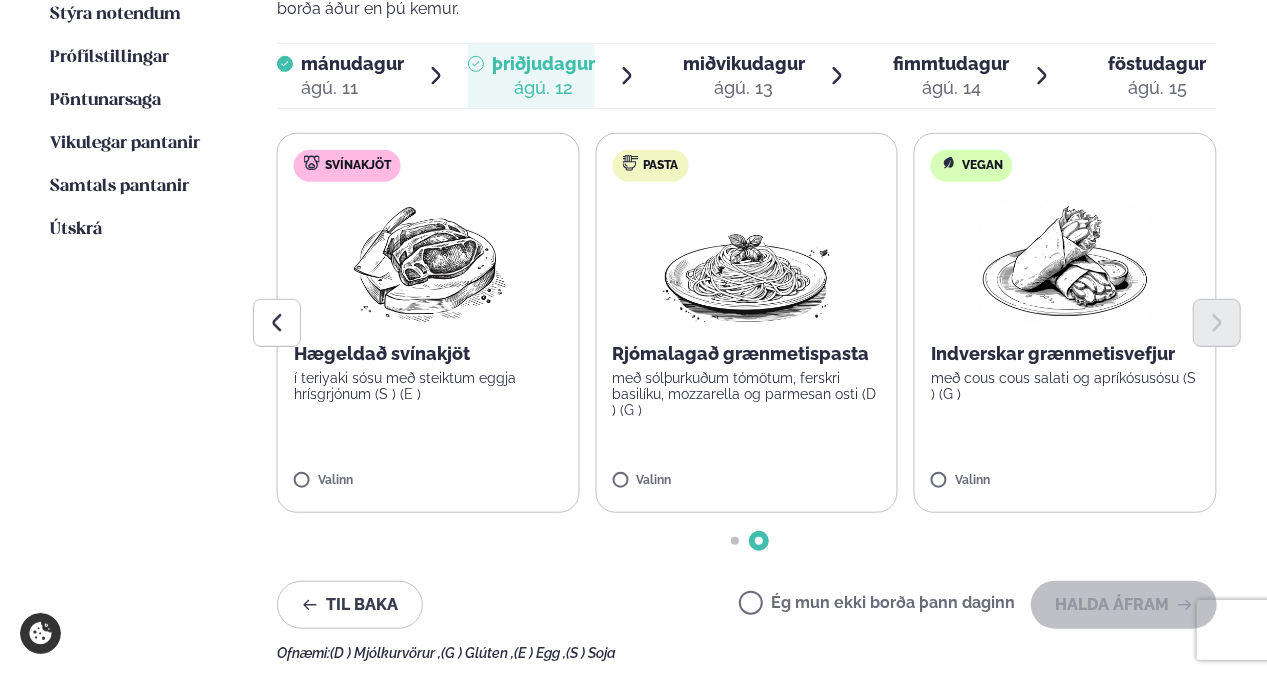 click at bounding box center (747, 323) 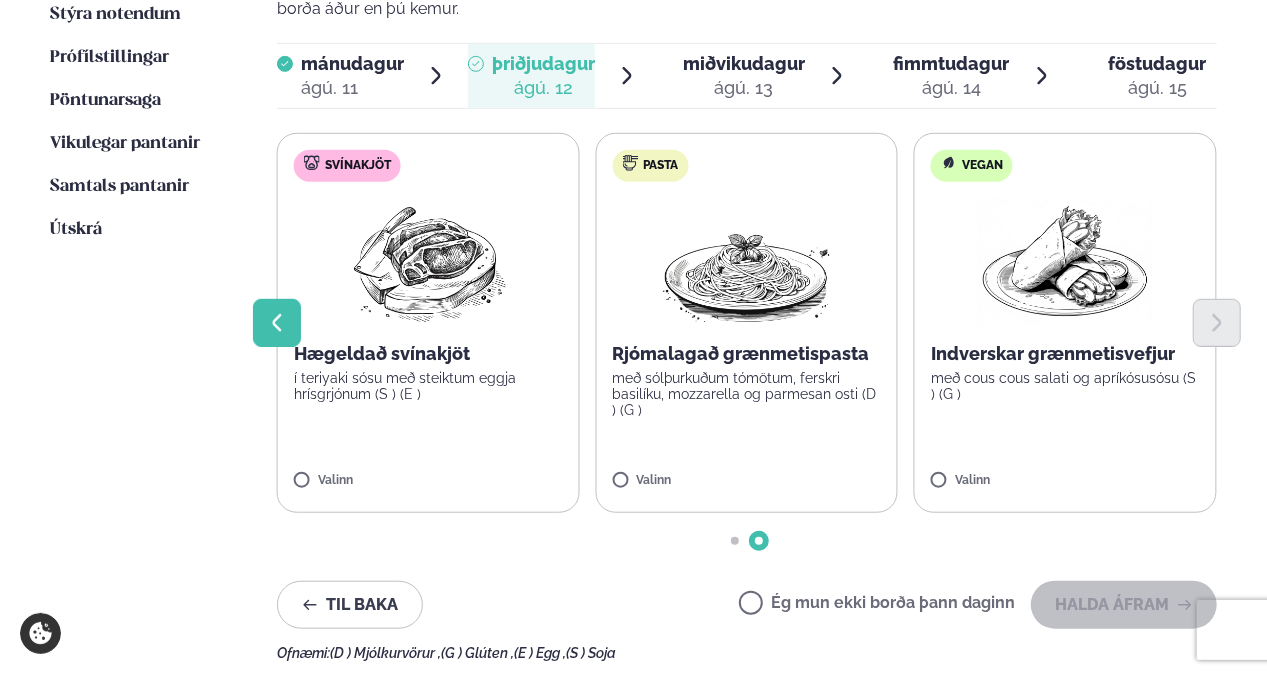 click at bounding box center (277, 323) 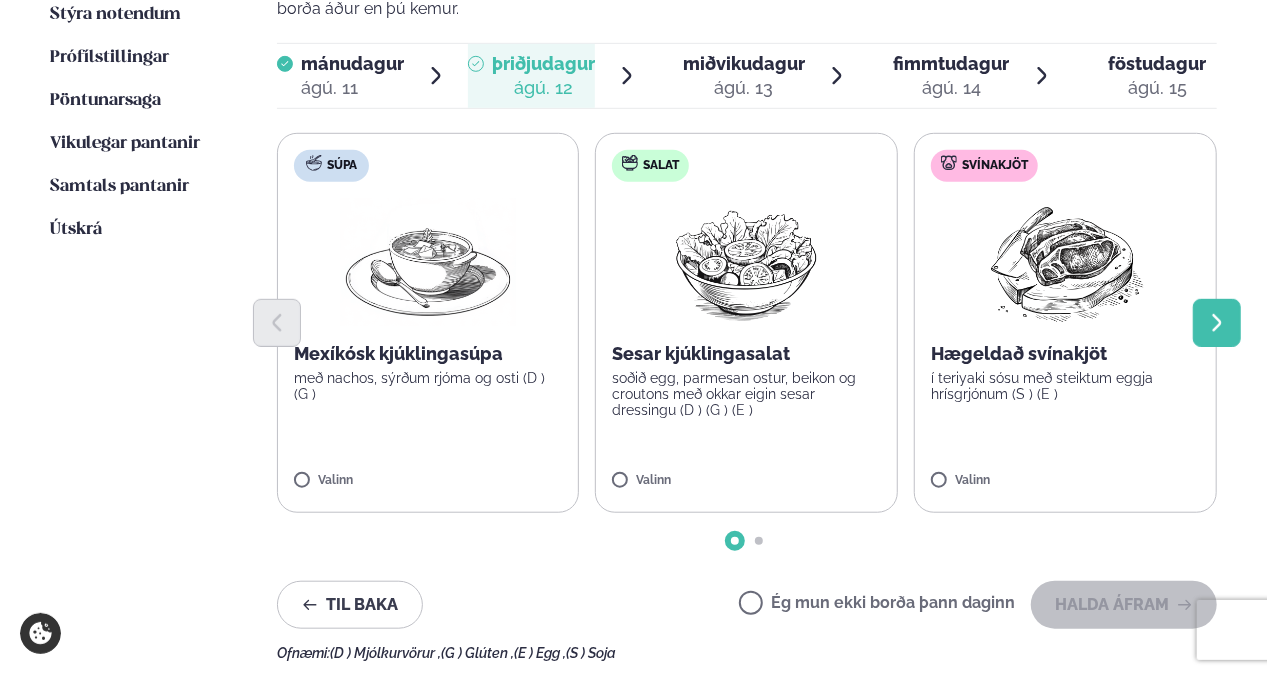click at bounding box center (1217, 323) 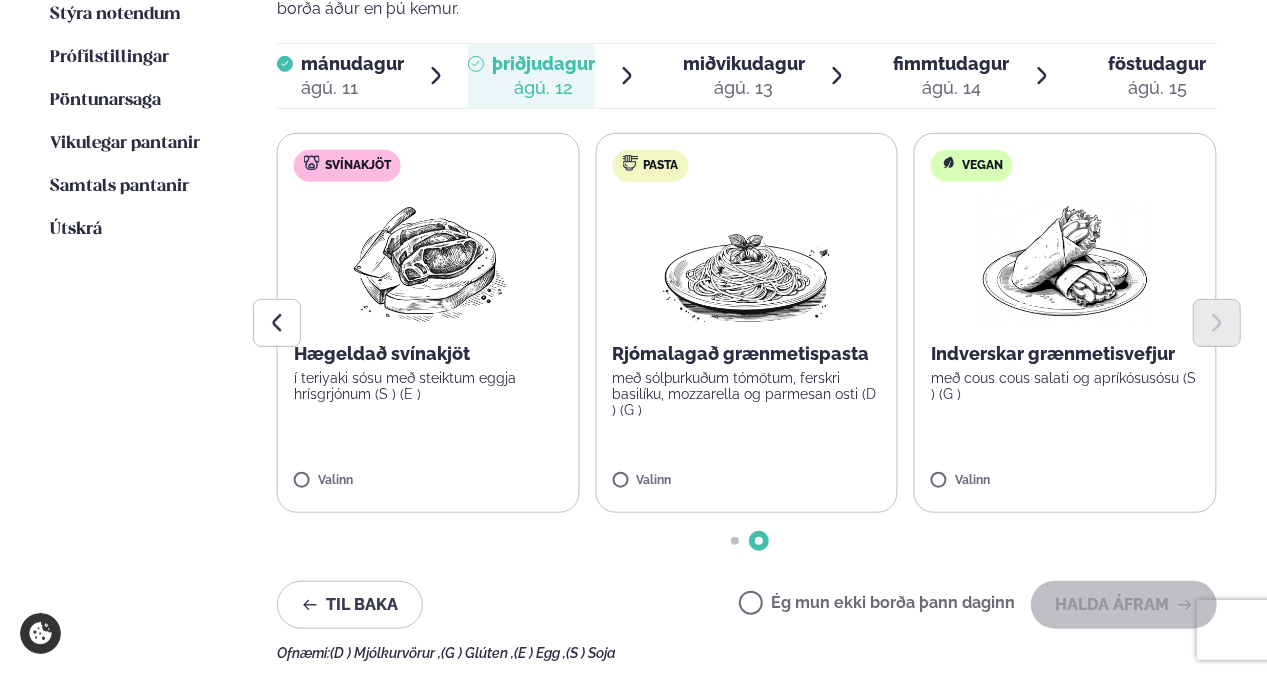 click on "ágú. 13" at bounding box center [744, 88] 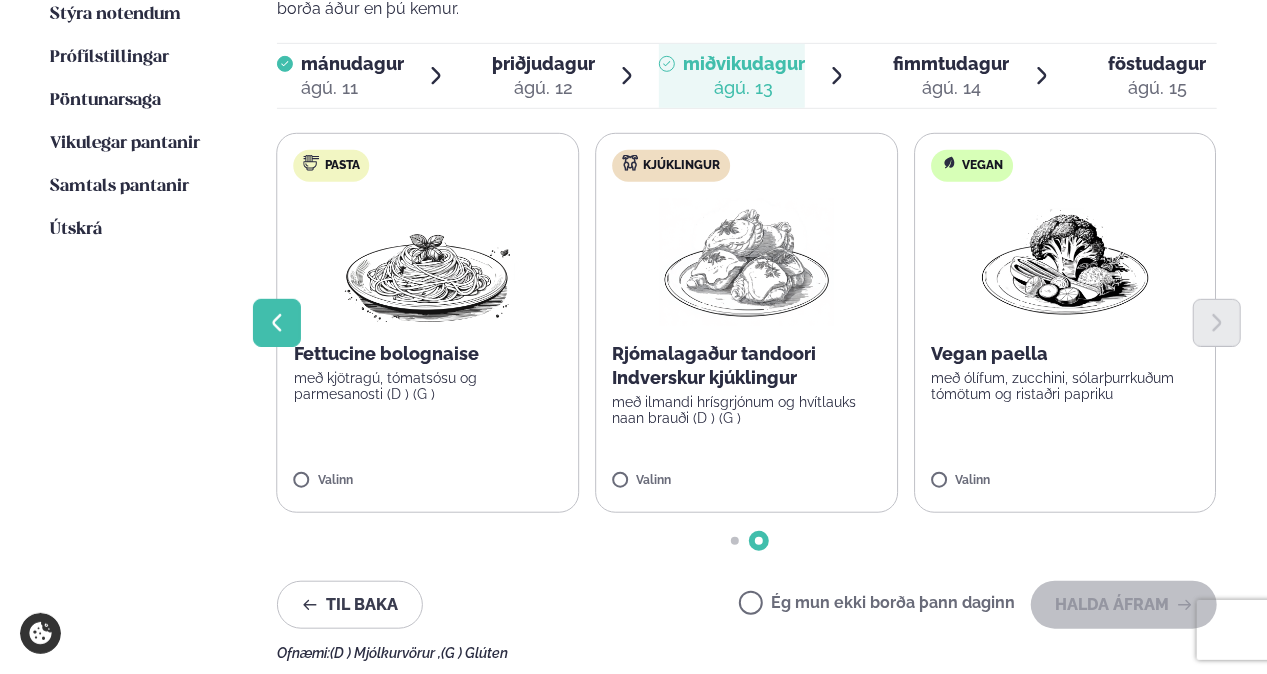 click 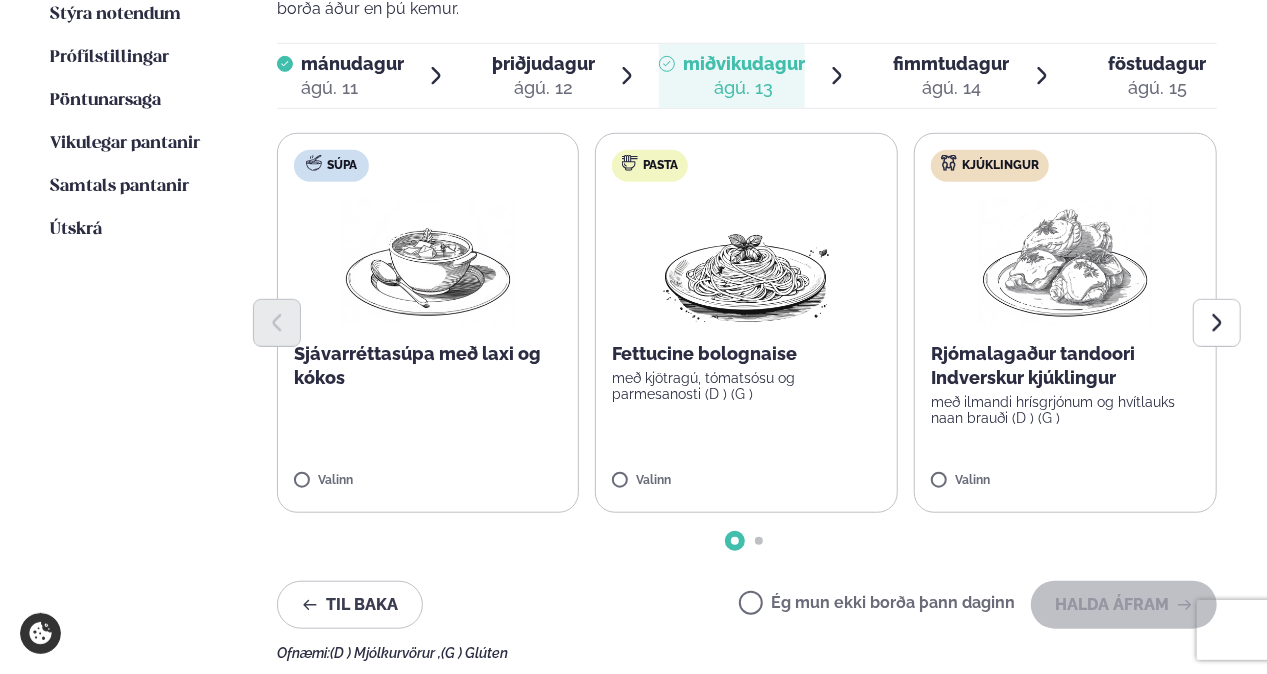 click on "fimmtudagur   fim.   ágú. 14" at bounding box center (939, 76) 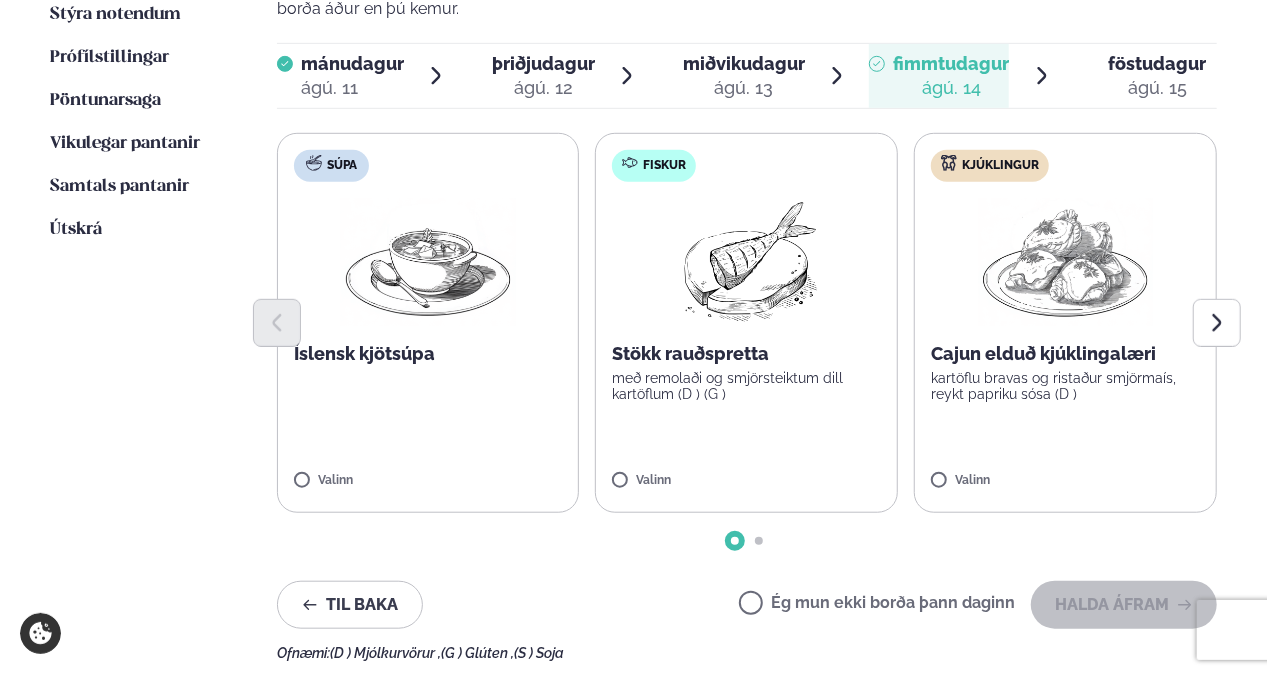 click on "með remolaði og smjörsteiktum dill kartöflum  (D     ) (G     )" at bounding box center (746, 386) 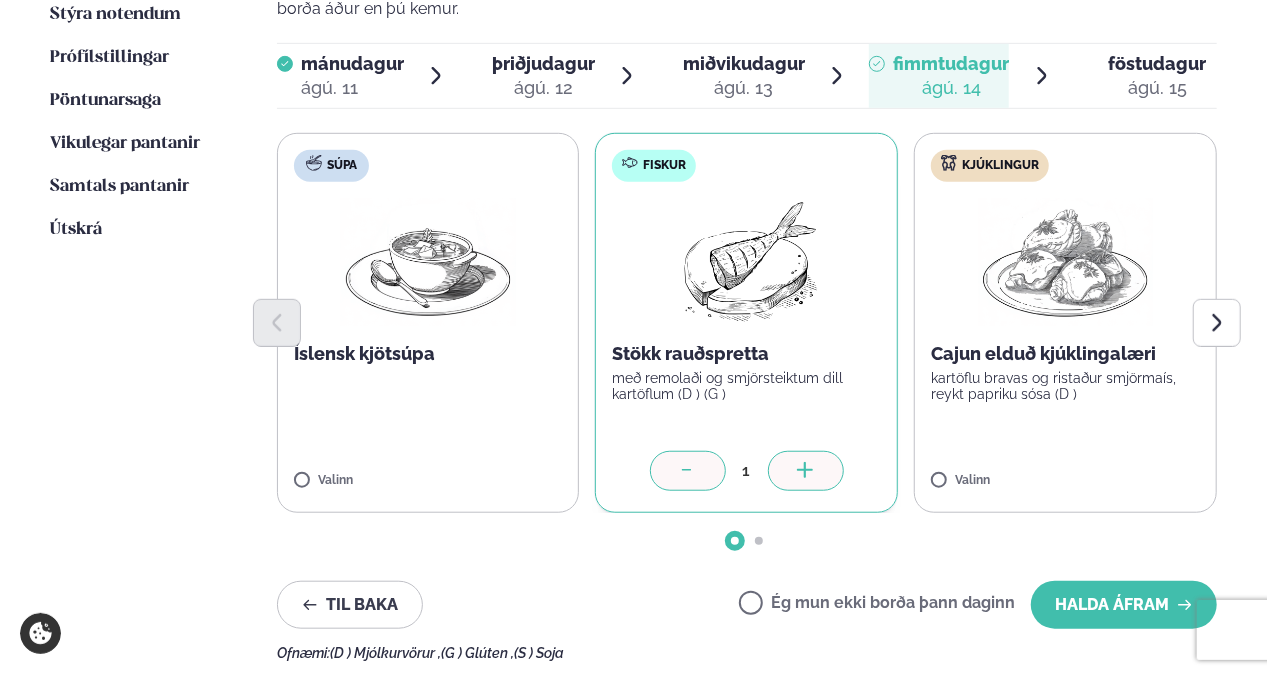 click on "ágú. 15" at bounding box center [1158, 88] 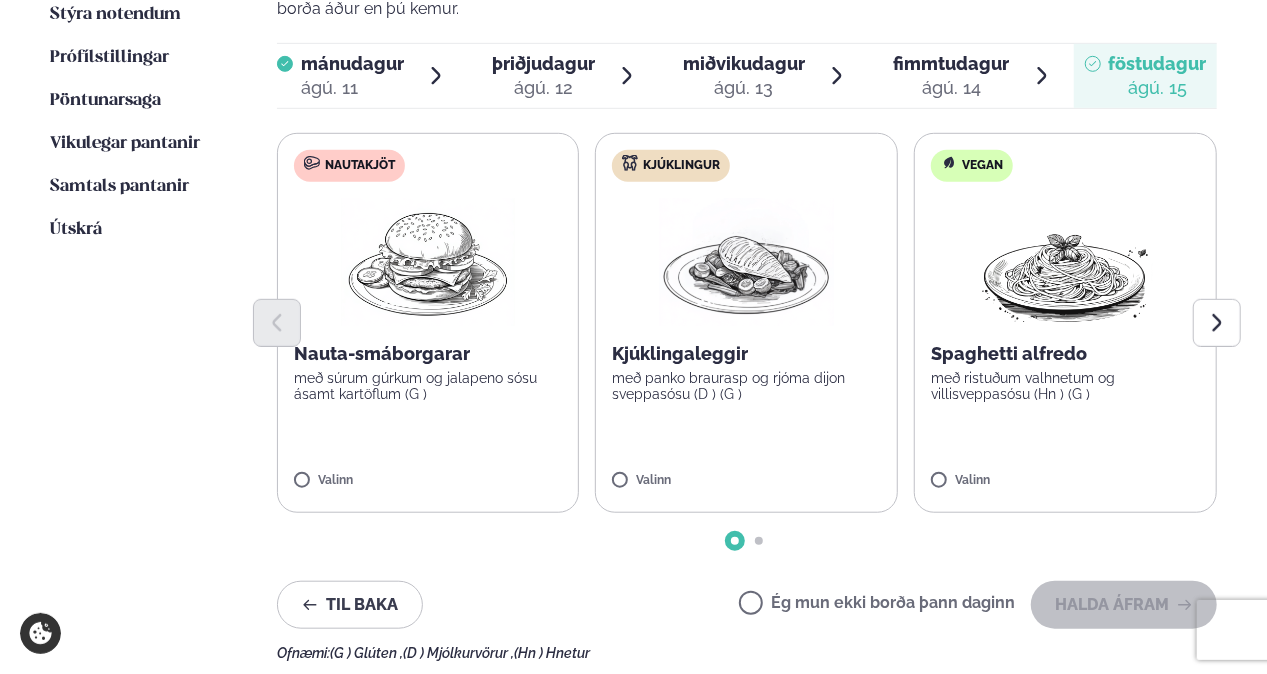 click at bounding box center [747, 323] 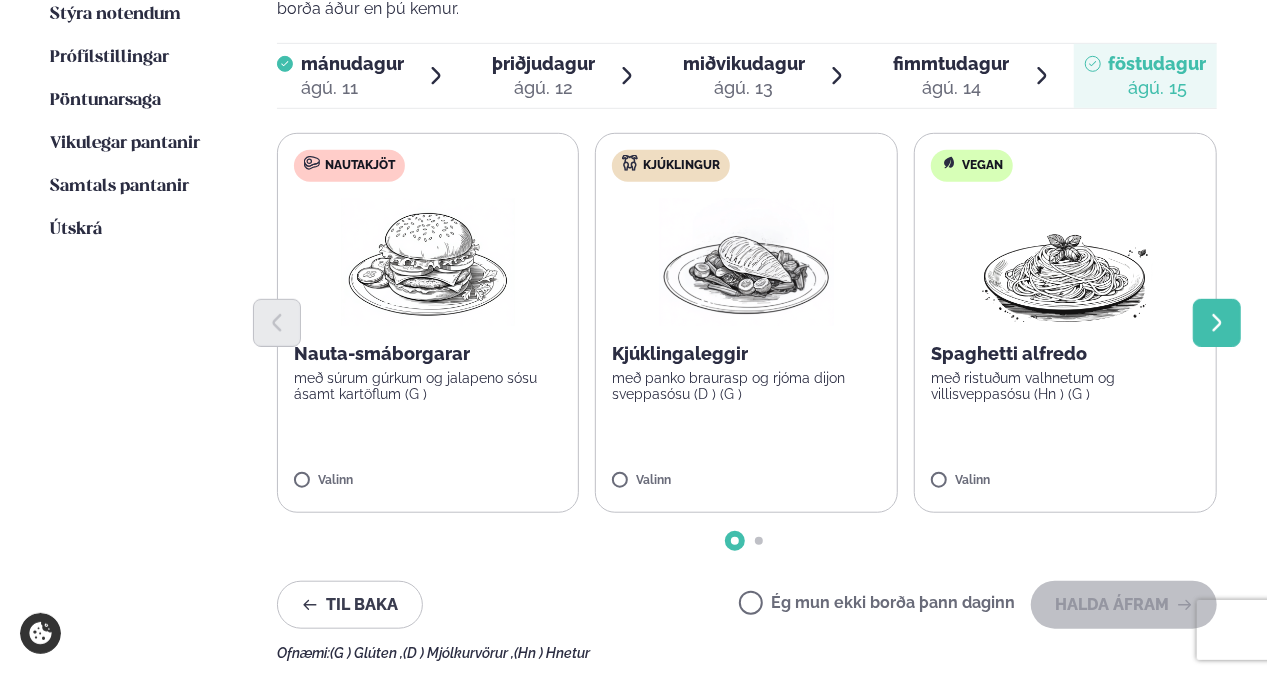 click 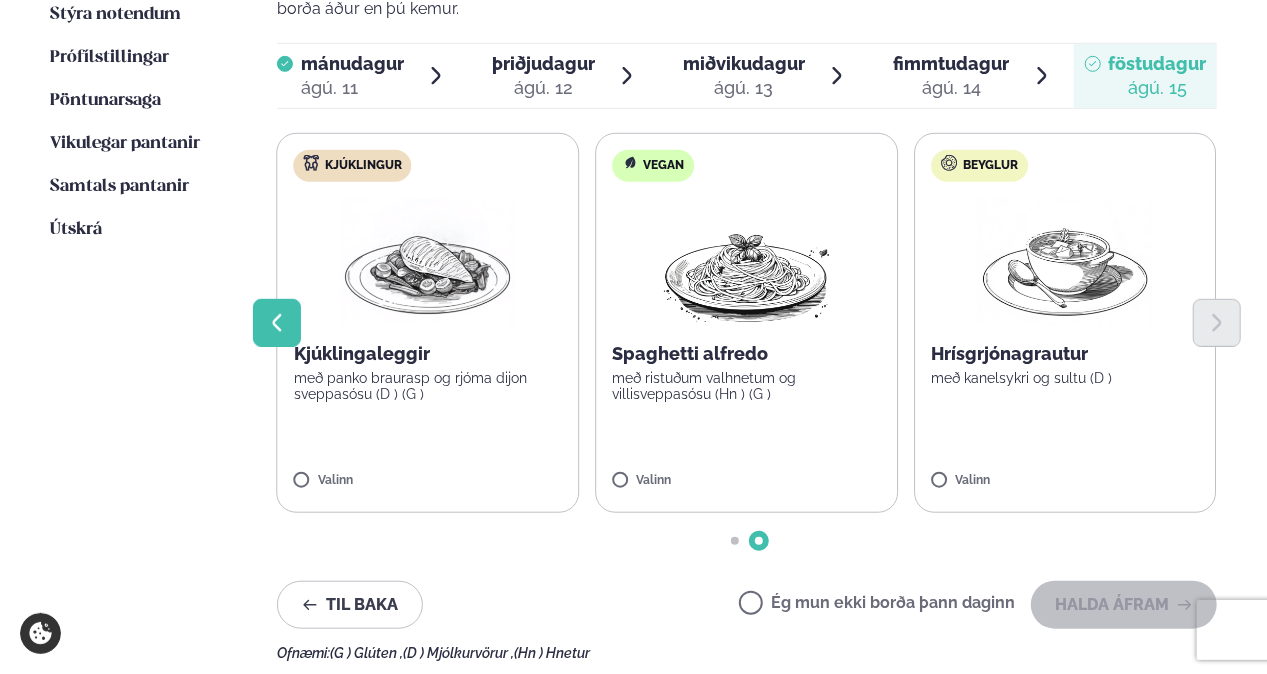 click 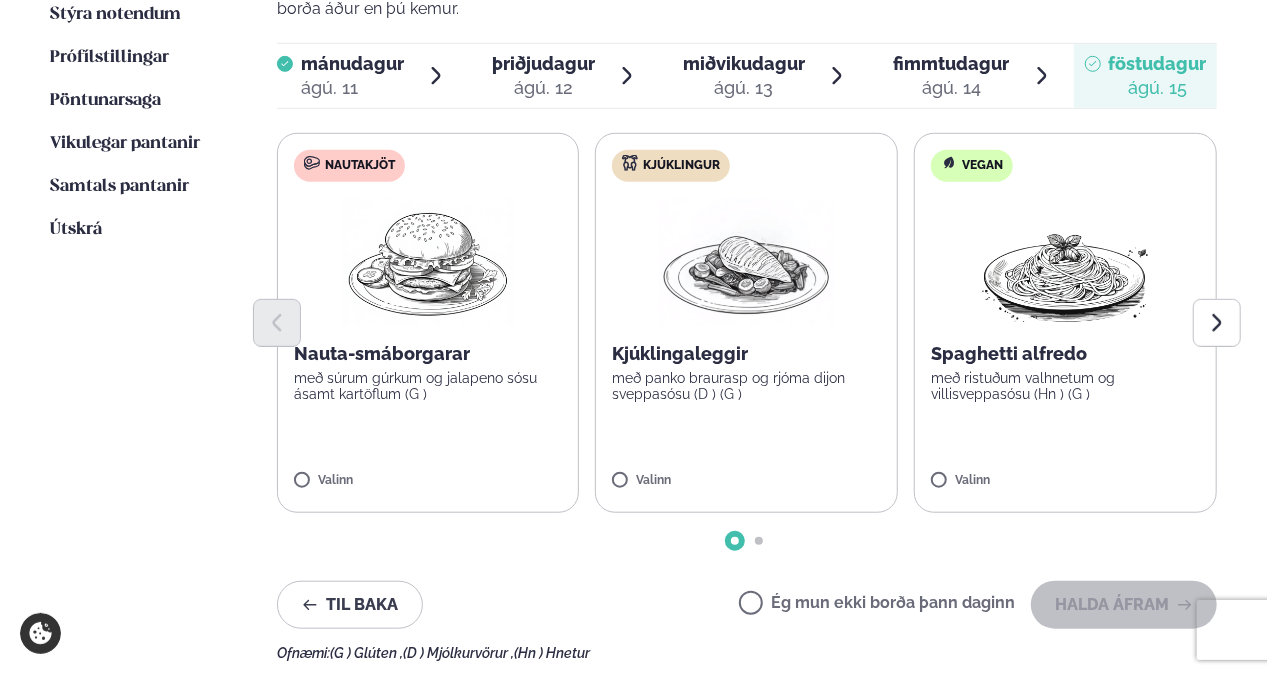 click at bounding box center (747, 323) 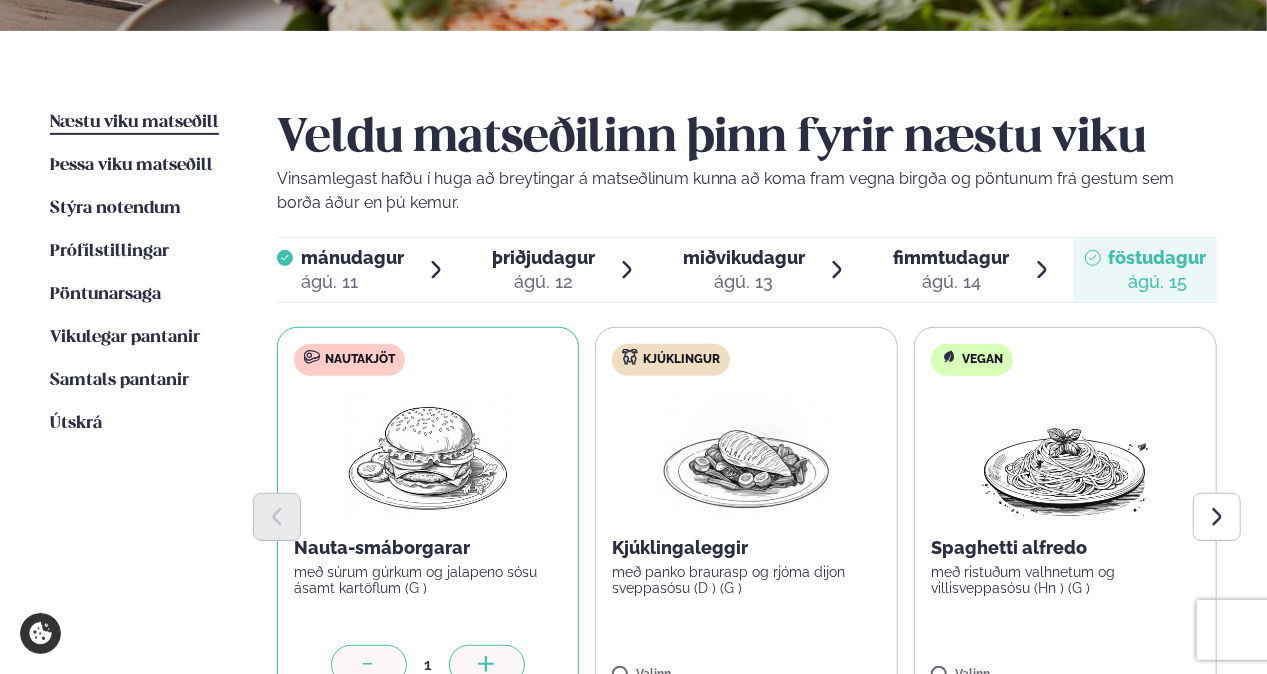 scroll, scrollTop: 400, scrollLeft: 0, axis: vertical 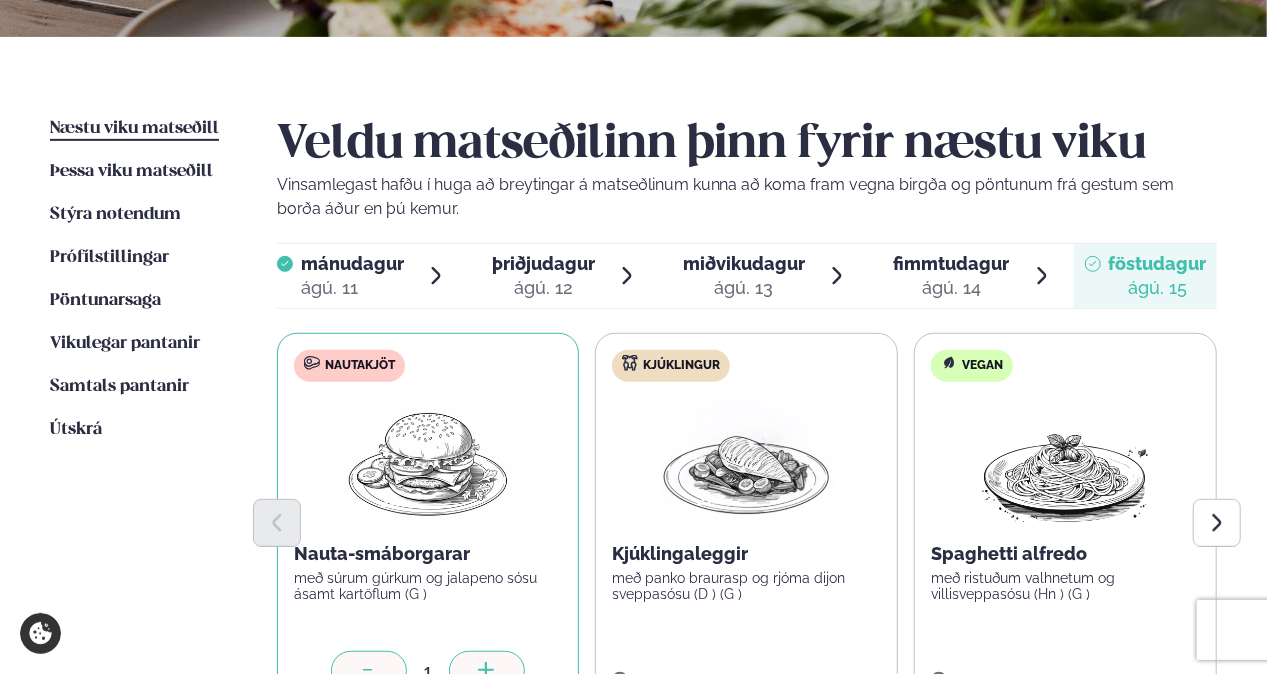 click on "ágú. 13" at bounding box center (744, 288) 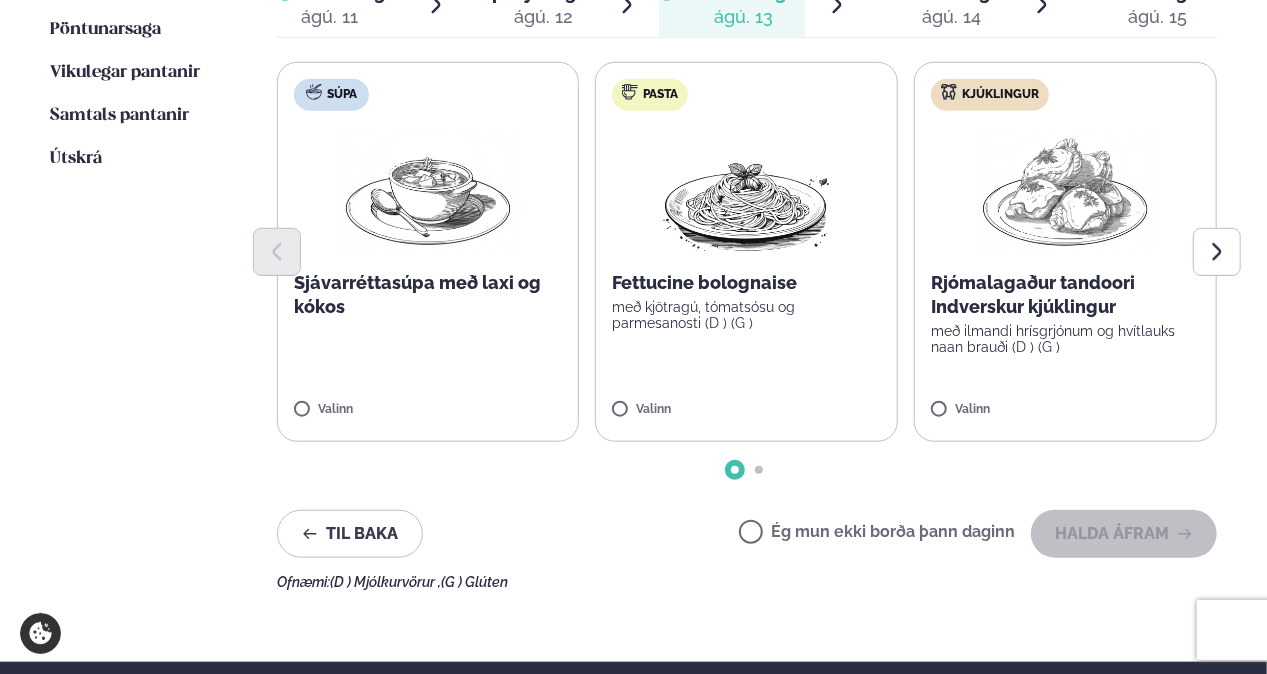 scroll, scrollTop: 700, scrollLeft: 0, axis: vertical 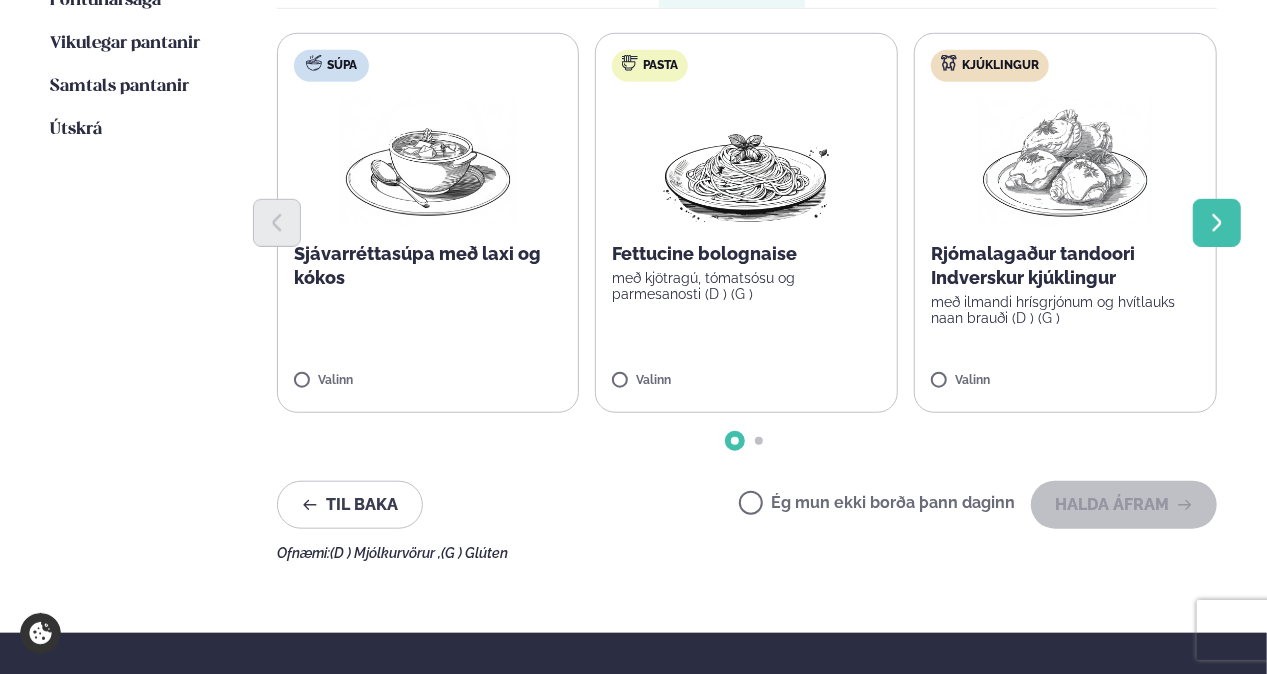 click 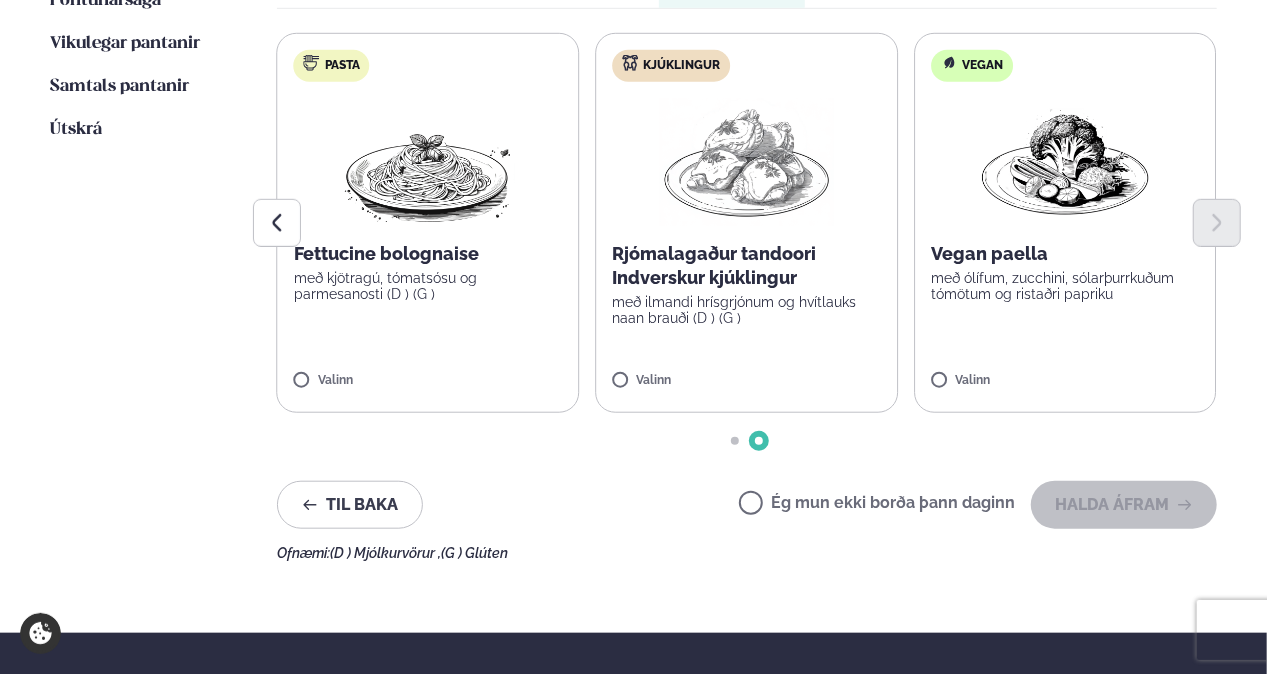click on "með ilmandi hrísgrjónum og hvítlauks naan brauði  (D     ) (G     )" at bounding box center [746, 310] 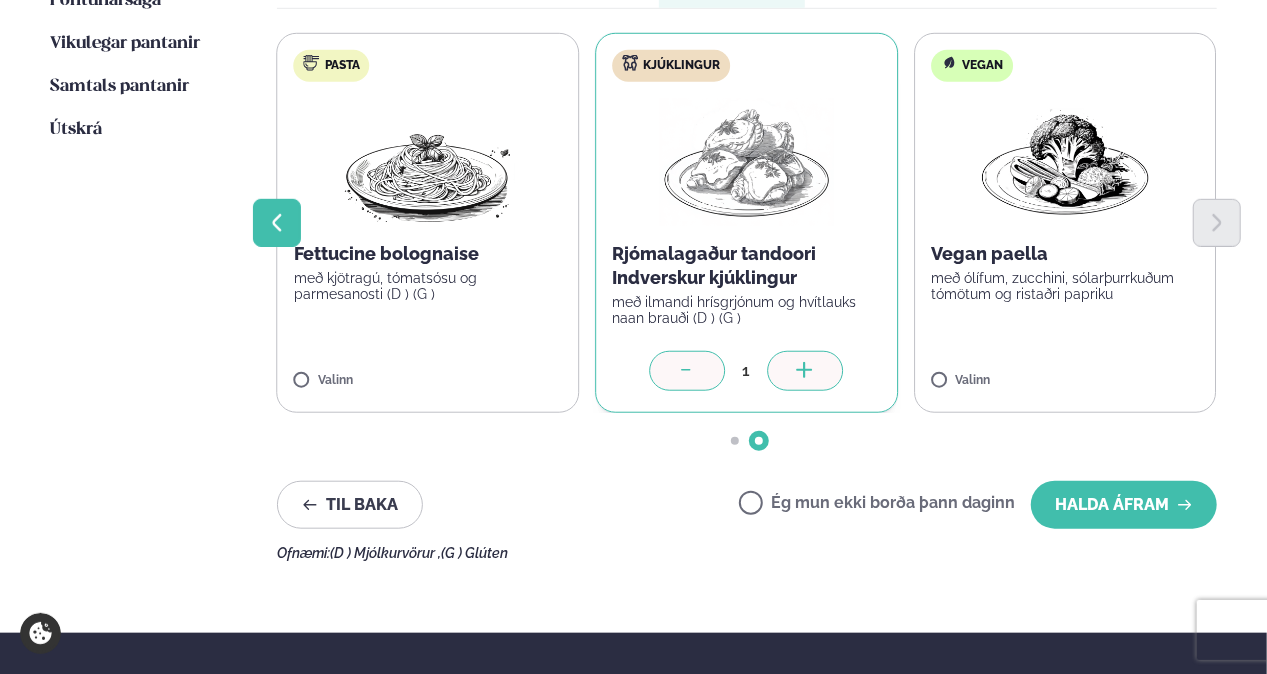 click 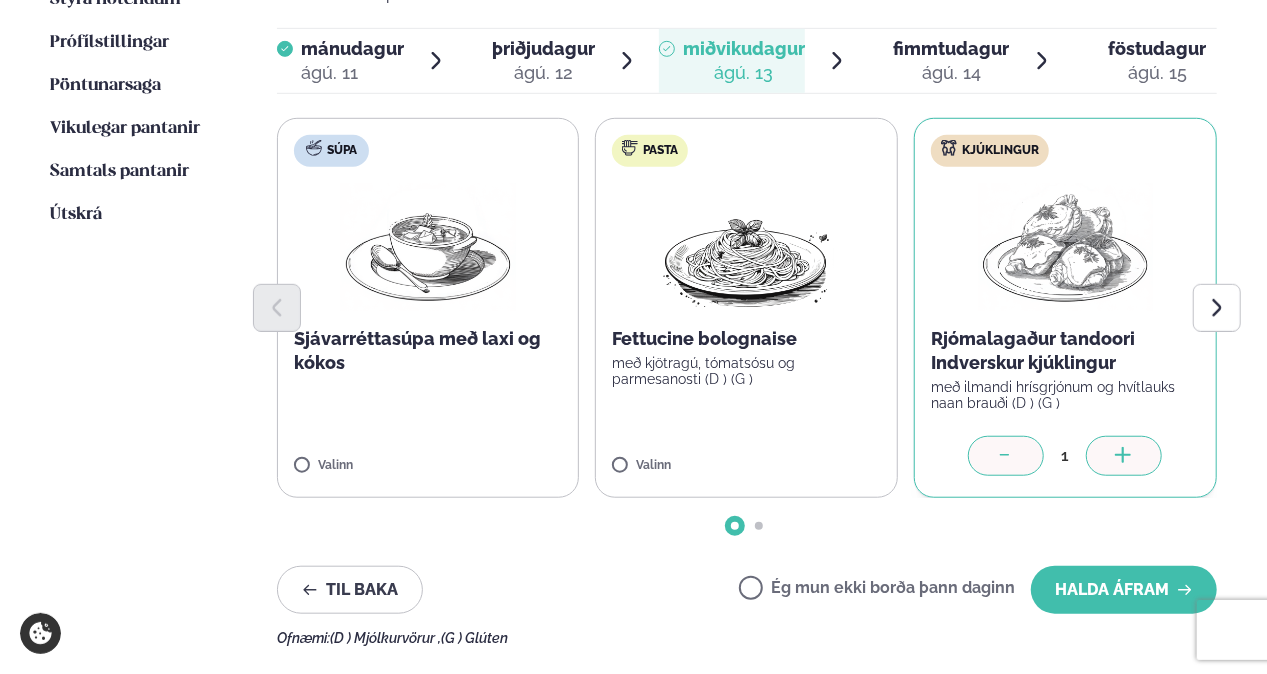 scroll, scrollTop: 500, scrollLeft: 0, axis: vertical 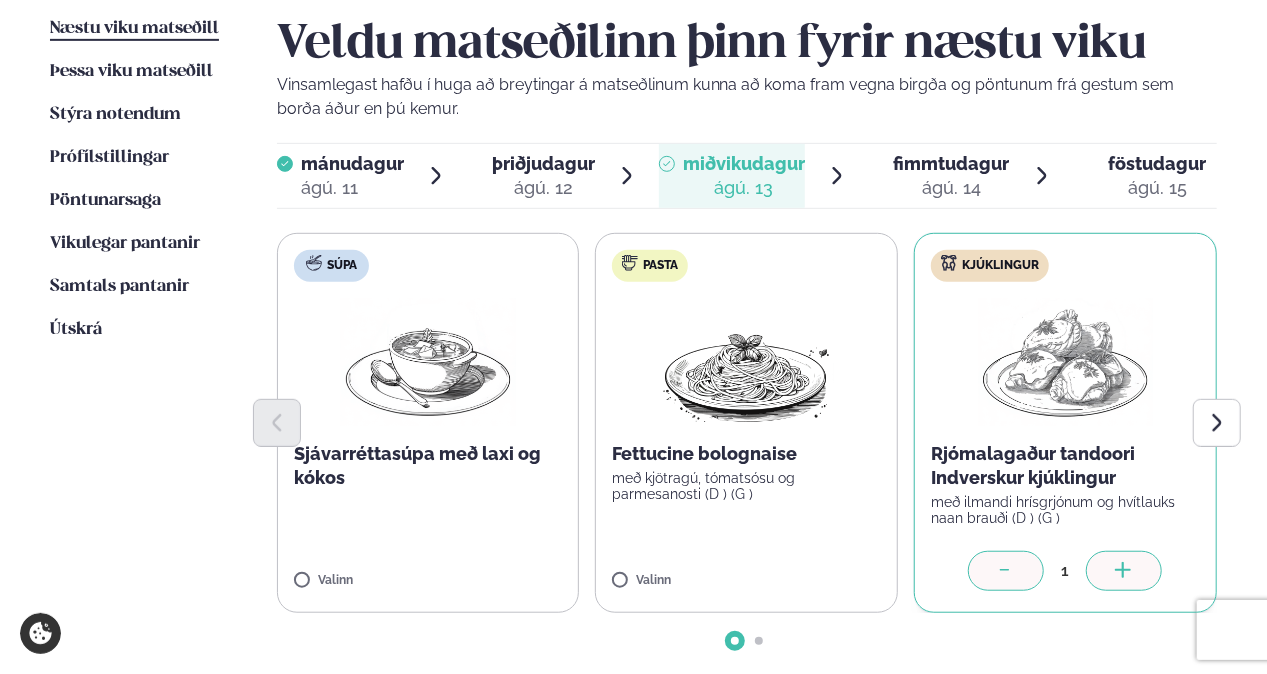 click on "ágú. 12" at bounding box center (543, 188) 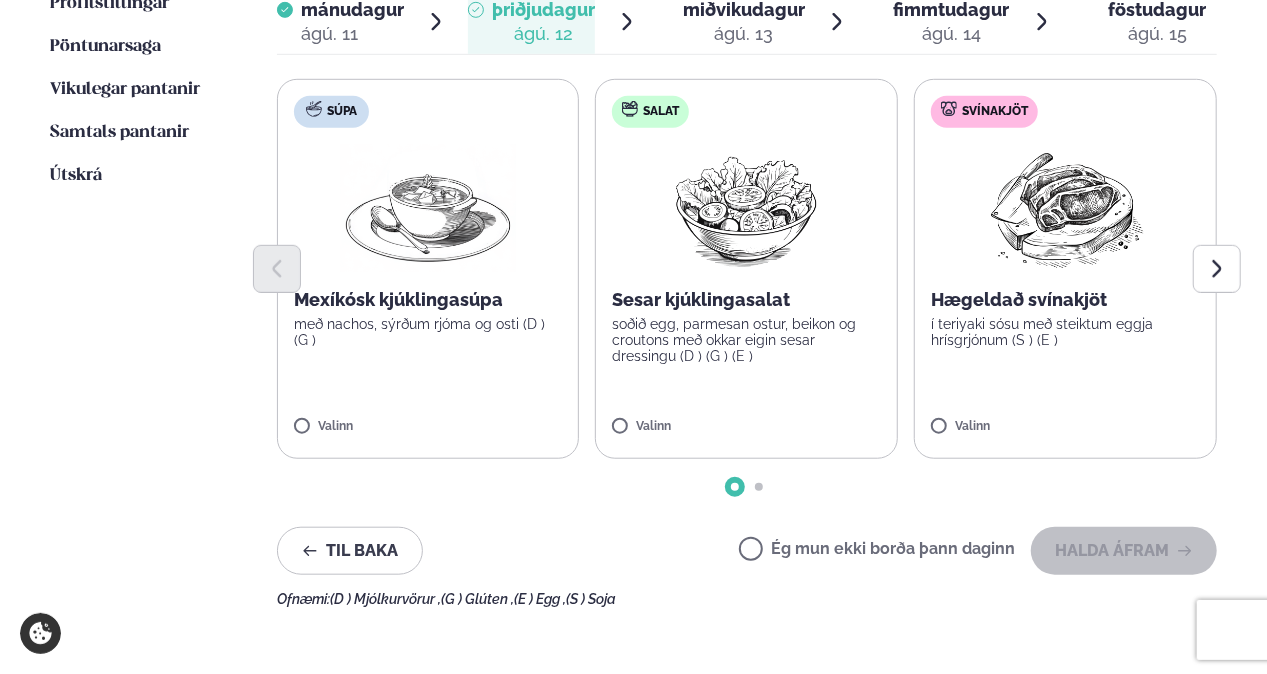 scroll, scrollTop: 700, scrollLeft: 0, axis: vertical 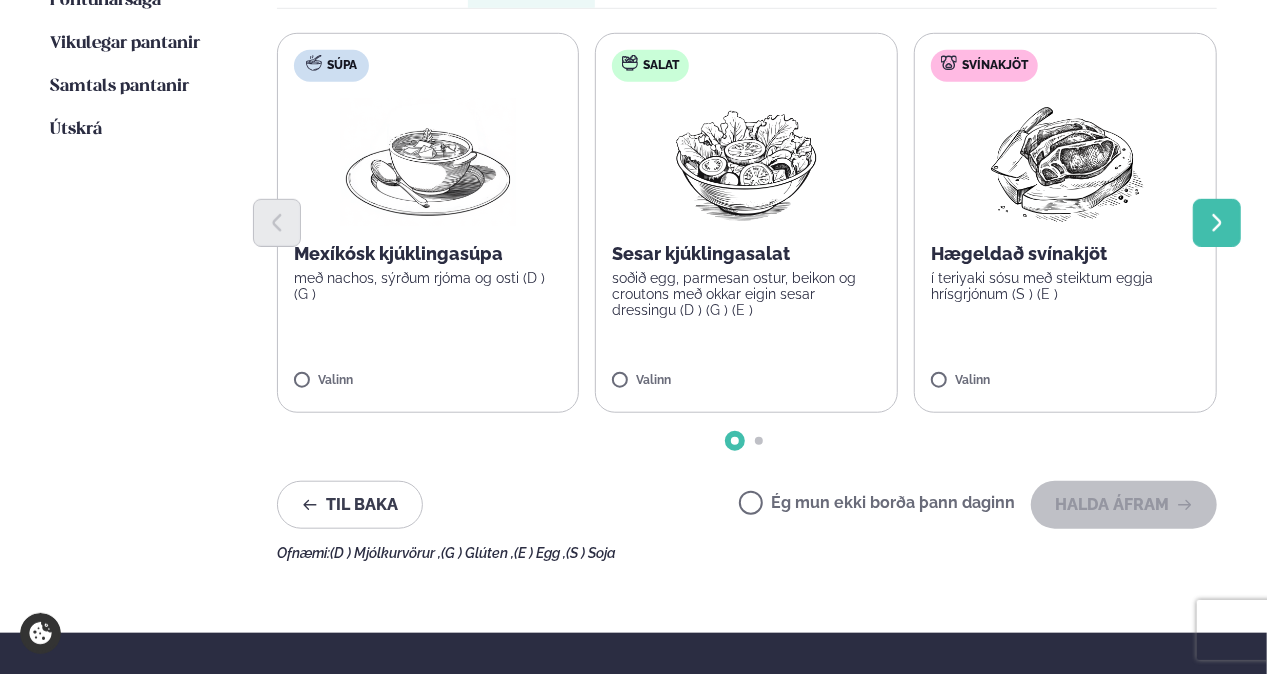 click 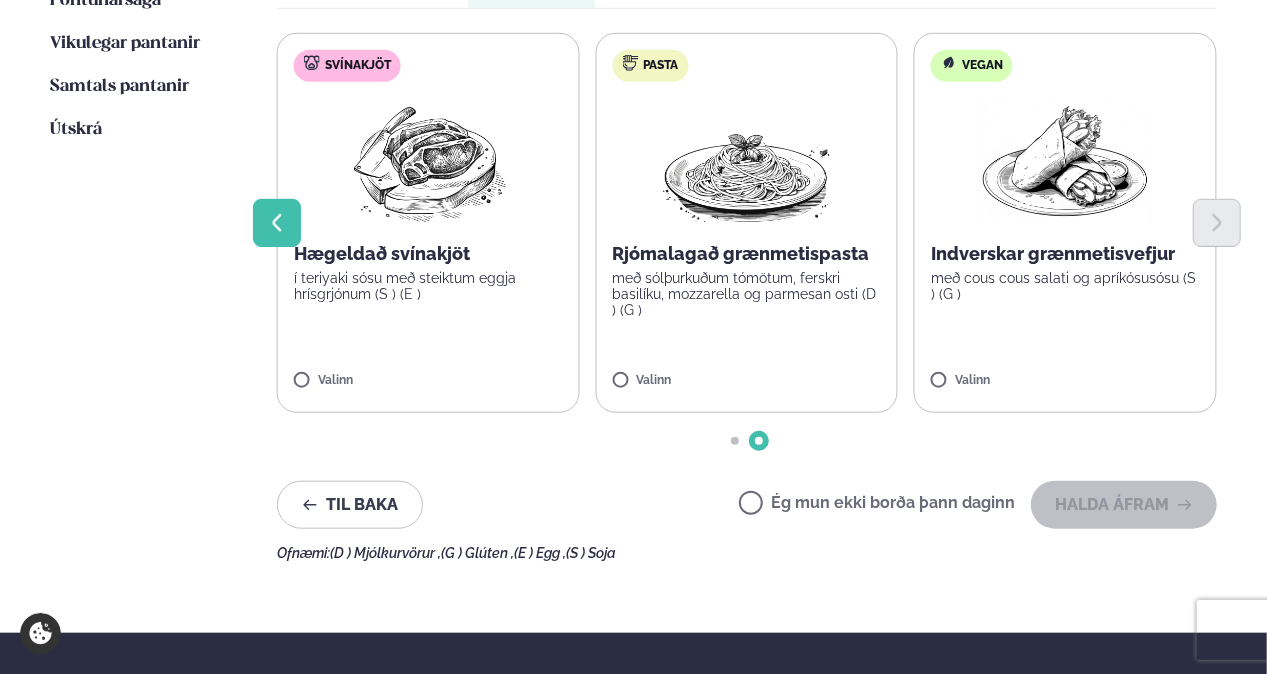click at bounding box center [277, 223] 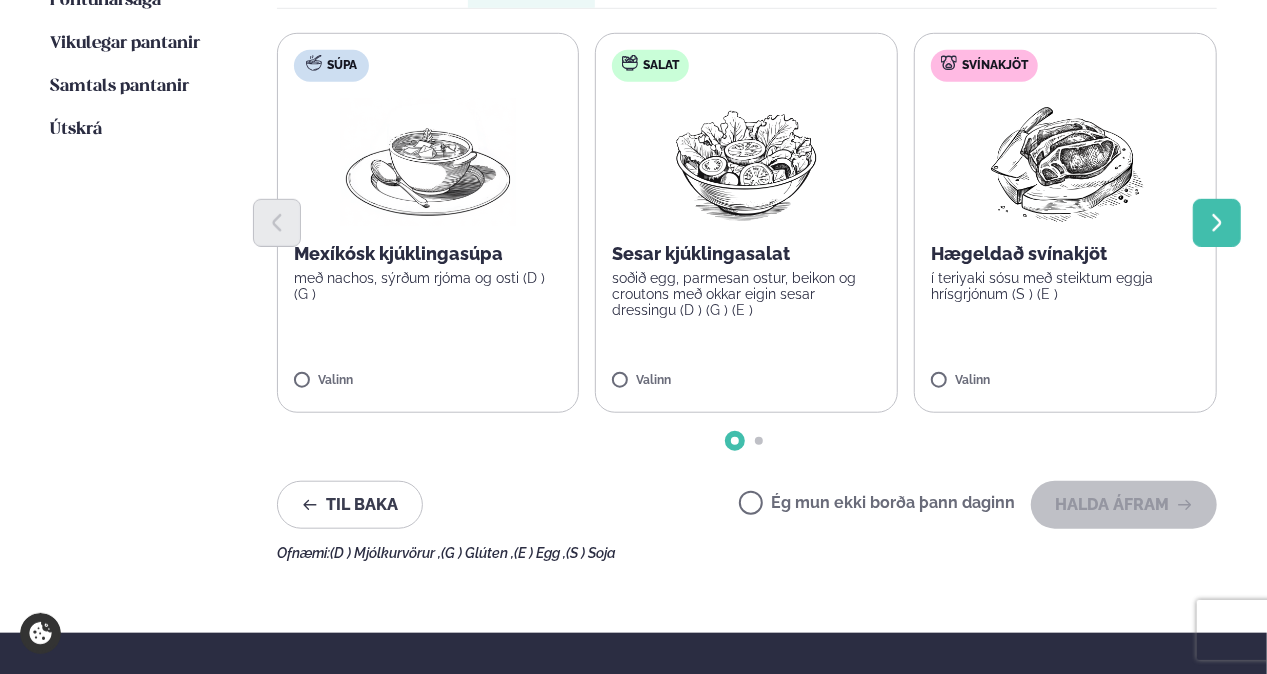 click 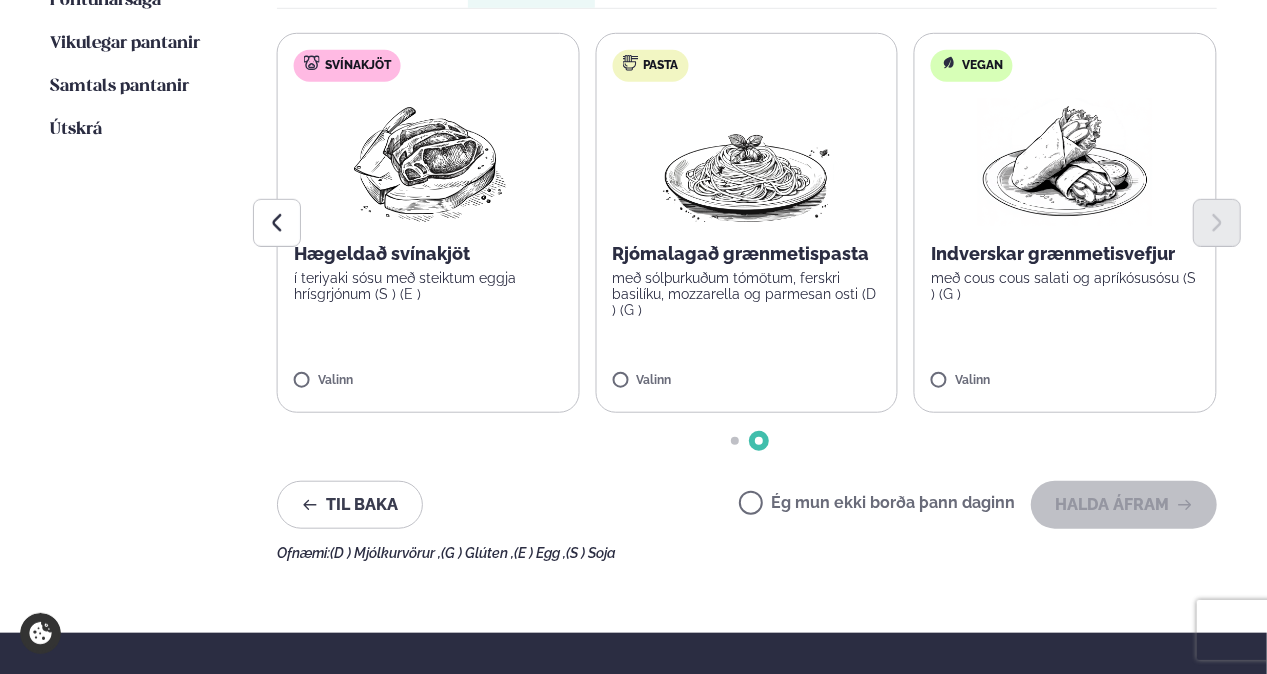 click on "Pasta     Rjómalagað grænmetispasta   með sólþurkuðum tómötum, ferskri basilíku, mozzarella og parmesan osti  (D     ) (G     )       Valinn" at bounding box center (746, 223) 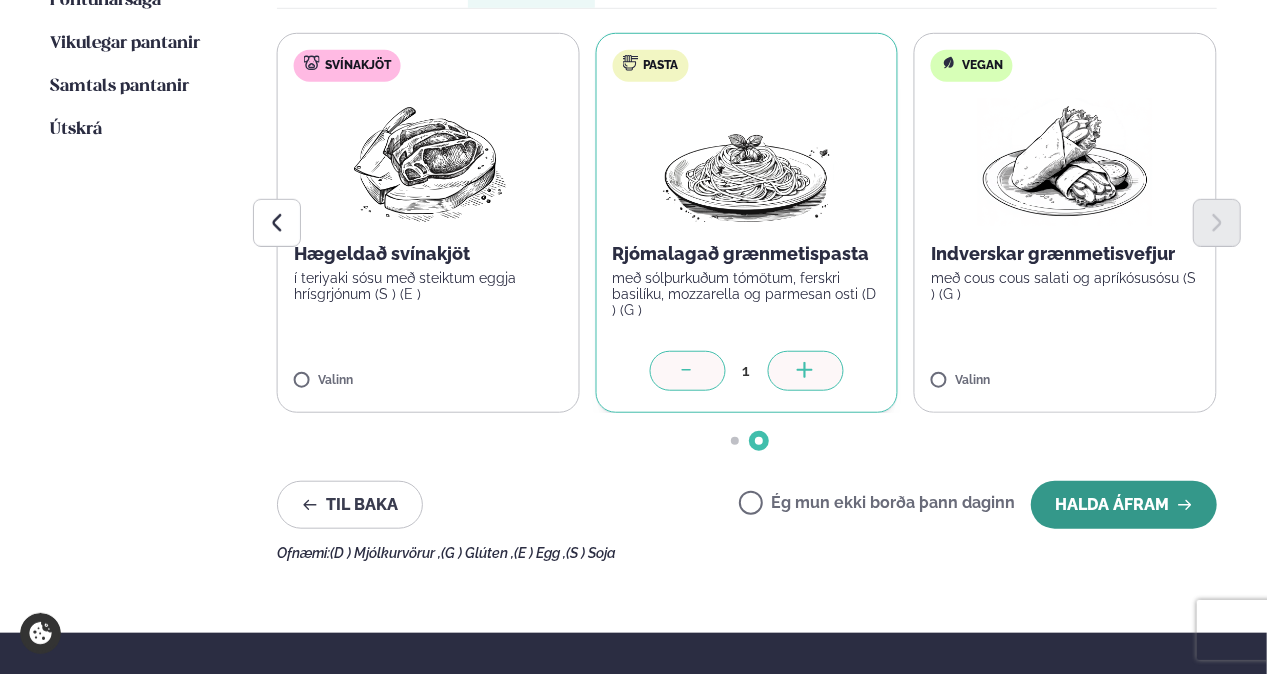 click on "Halda áfram" at bounding box center [1124, 505] 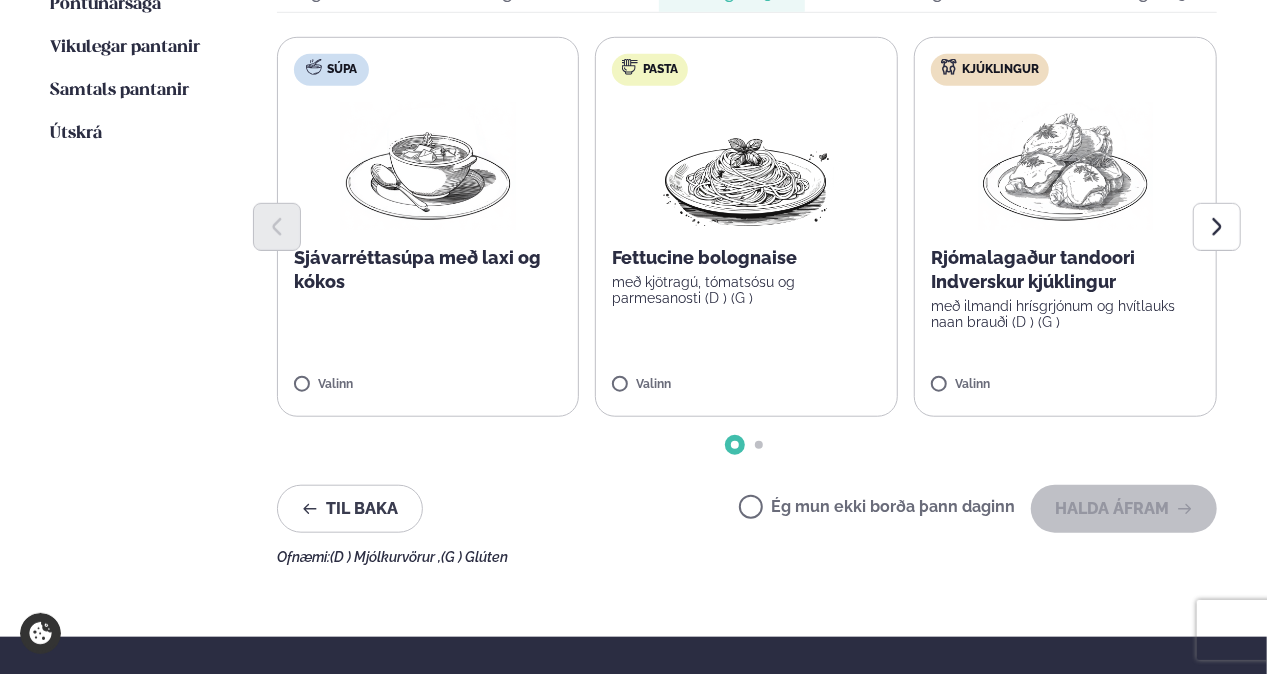 scroll, scrollTop: 600, scrollLeft: 0, axis: vertical 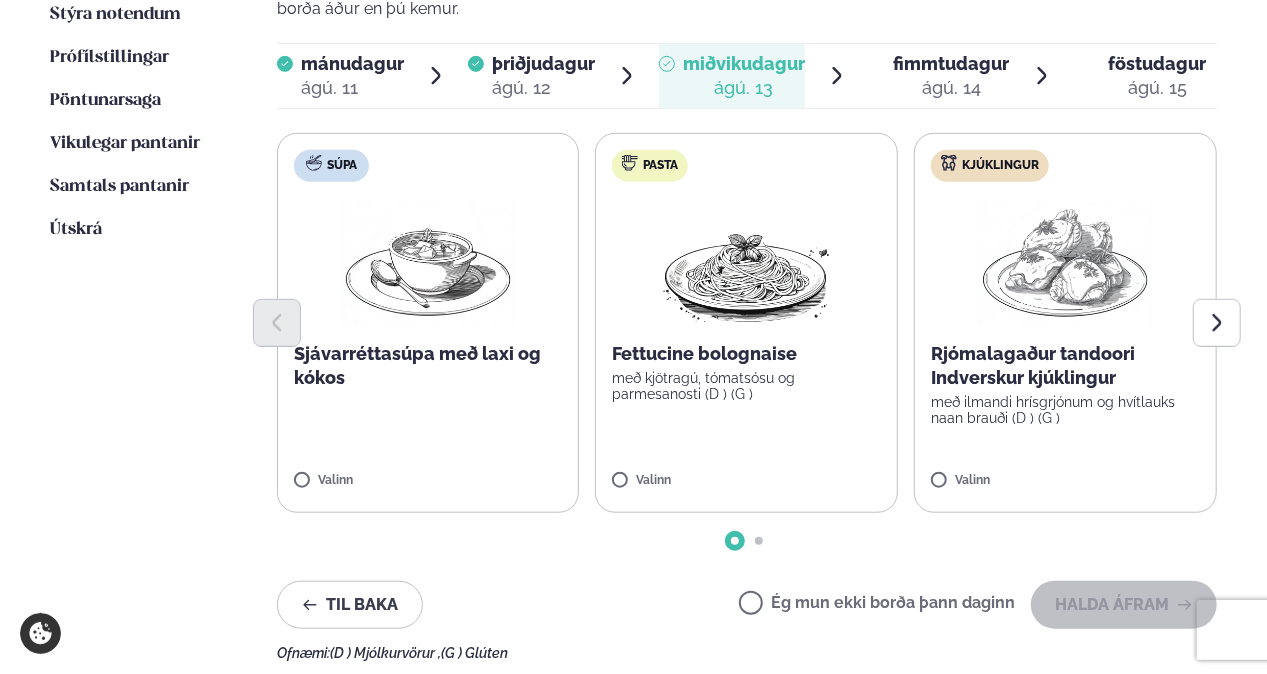click on "föstudagur   fös.   ágú. 15" at bounding box center [1146, 76] 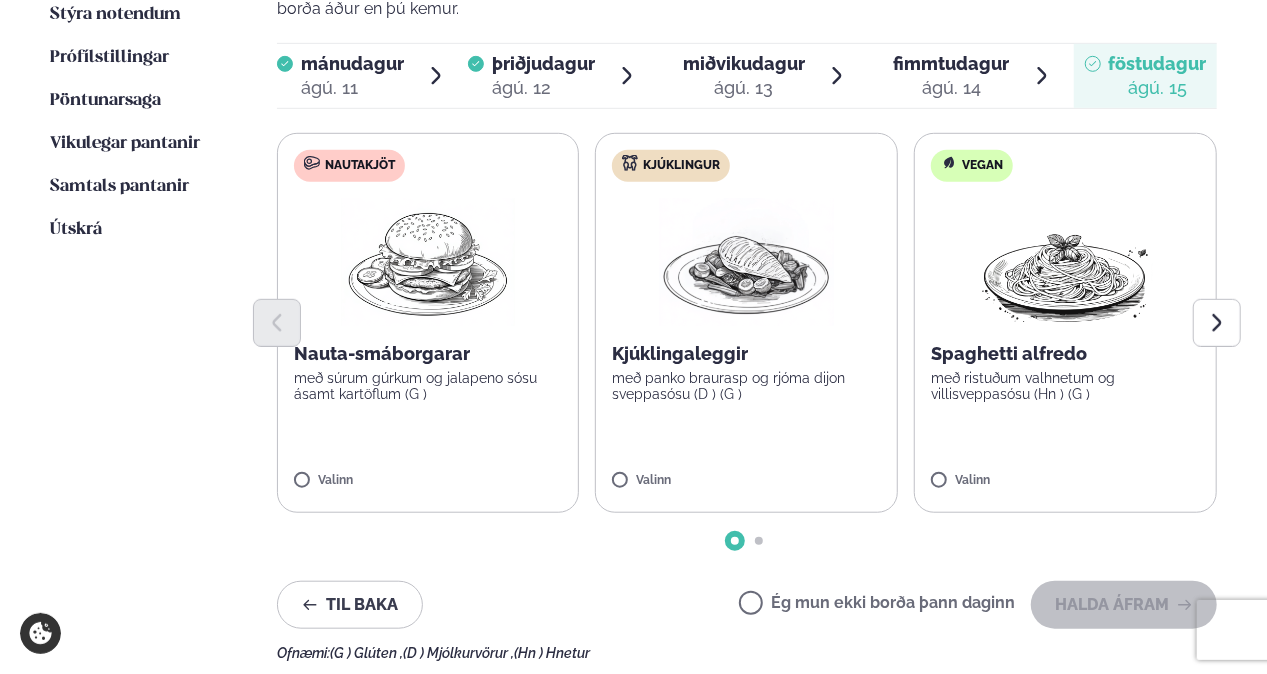 click on "föstudagur   fös.   ágú. 15" at bounding box center (1146, 76) 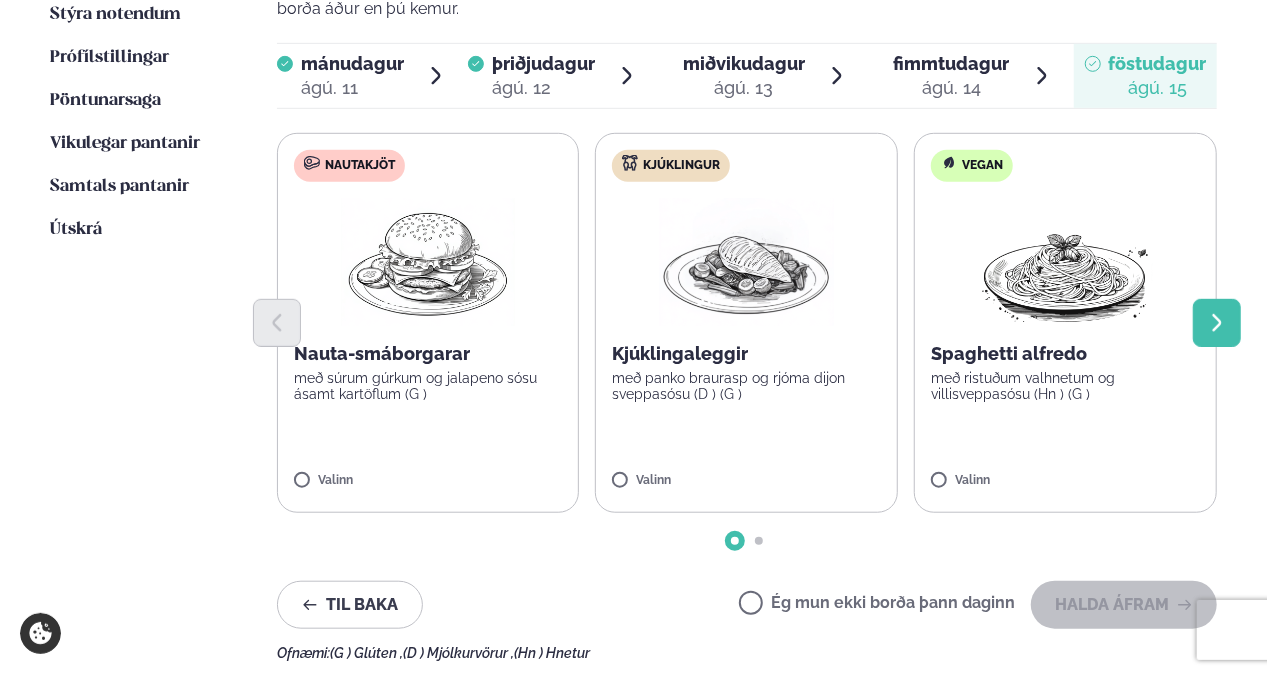 click 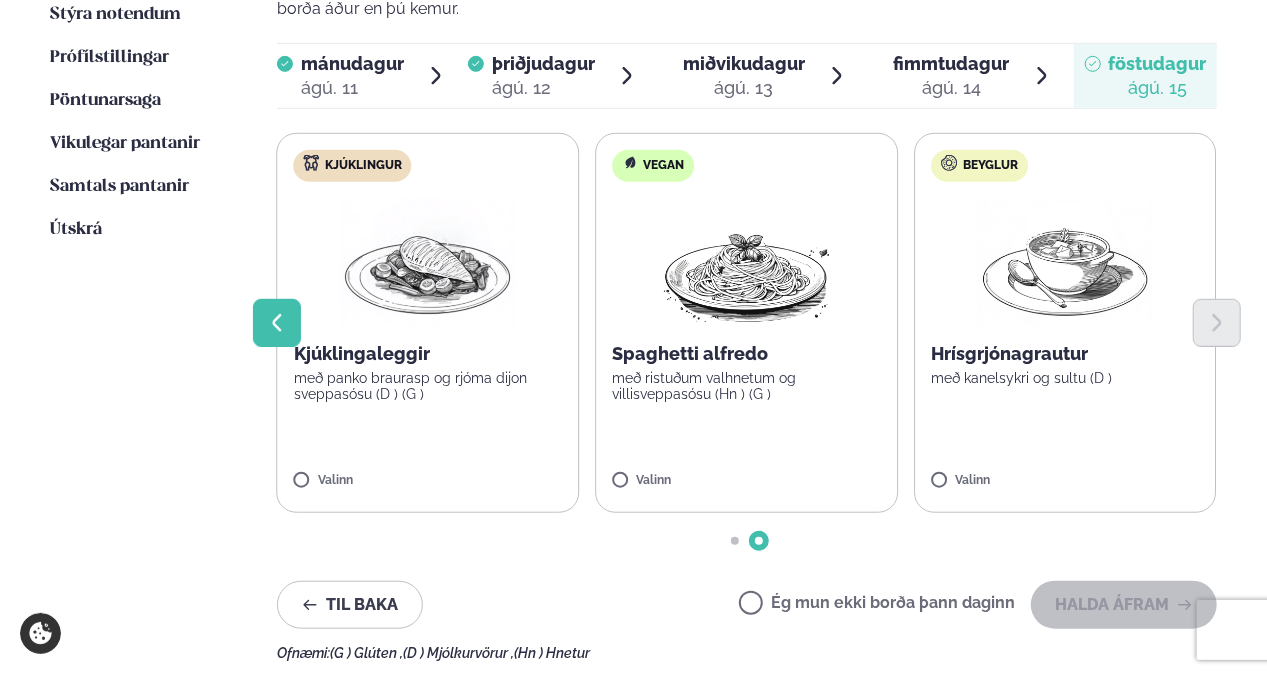 click 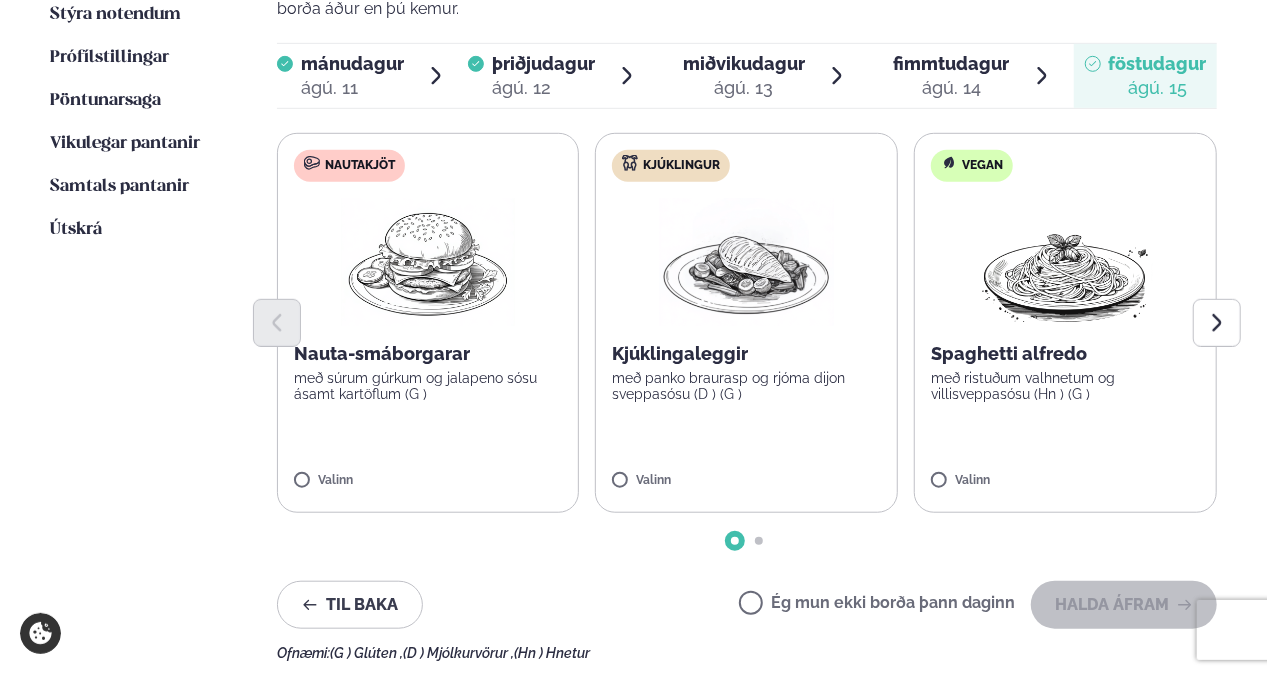 click on "ágú. 12" at bounding box center [543, 88] 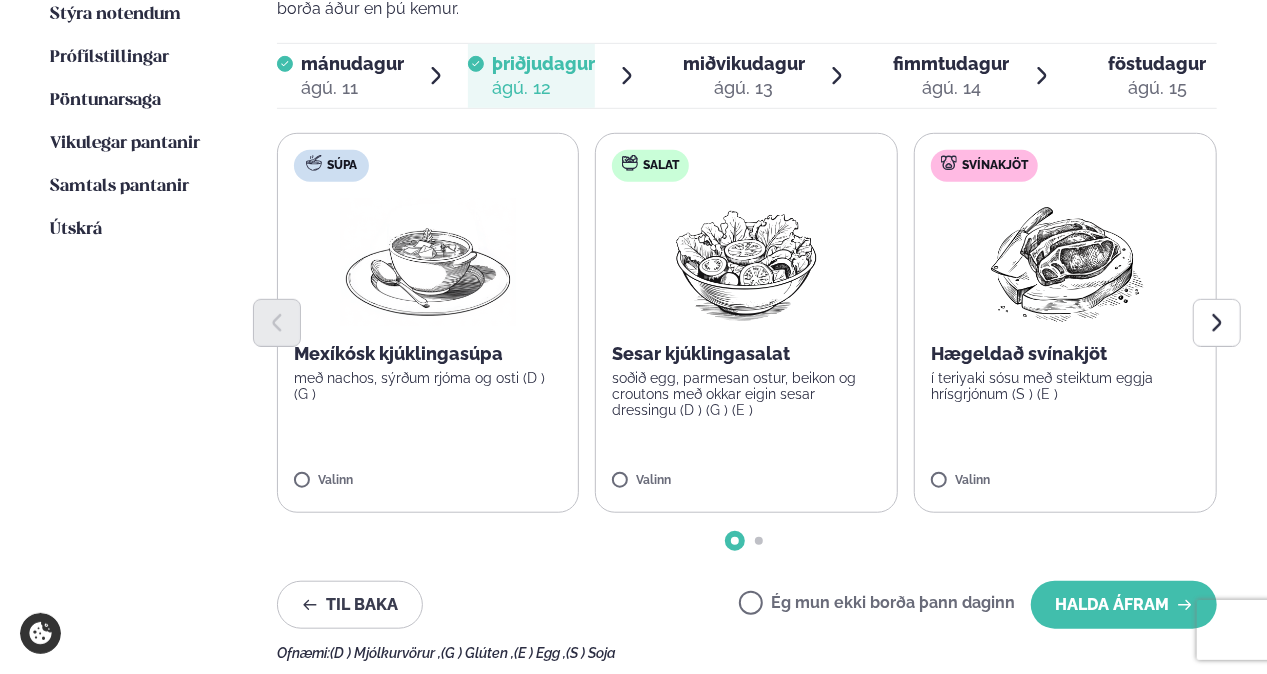 click on "ágú. 13" at bounding box center (744, 88) 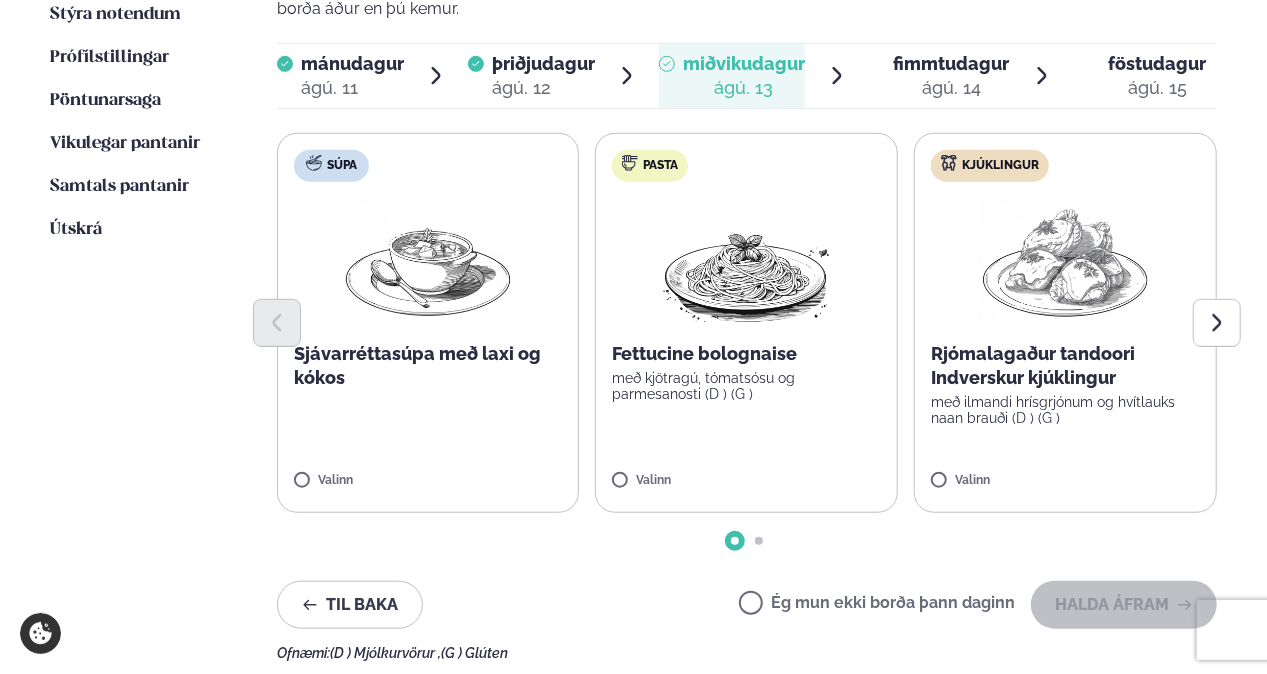 click on "Næstu viku matseðill   Næsta vika                       Þessa viku matseðill   Þessa viku   Stýra notendum   Notendur     Prófílstillingar   Stillingar   Pöntunarsaga   Saga   Vikulegar pantanir   Vikulegar pantanir   Samtals pantanir   Samtals pantanir       Útskrá     Veldu matseðilinn þinn fyrir næstu viku   Vinsamlegast hafðu í huga að breytingar á matseðlinum kunna að koma fram vegna birgða og pöntunum frá gestum sem borða áður en þú kemur.     mánudagur   mán.   ágú. 11     þriðjudagur   þri.   ágú. 12     miðvikudagur   mið.   ágú. 13     fimmtudagur   fim.   ágú. 14     föstudagur   fös.   ágú. 15             Súpa     Sjávarréttasúpa með laxi og kókos           Valinn     Pasta     Fettucine bolognaise   með kjötragú, tómatsósu og parmesanosti  (D     ) (G     )       Valinn     Kjúklingur     Rjómalagaður tandoori Indverskur kjúklingur   með ilmandi hrísgrjónum og hvítlauks naan brauði  (D     ) (G     )" at bounding box center [633, 285] 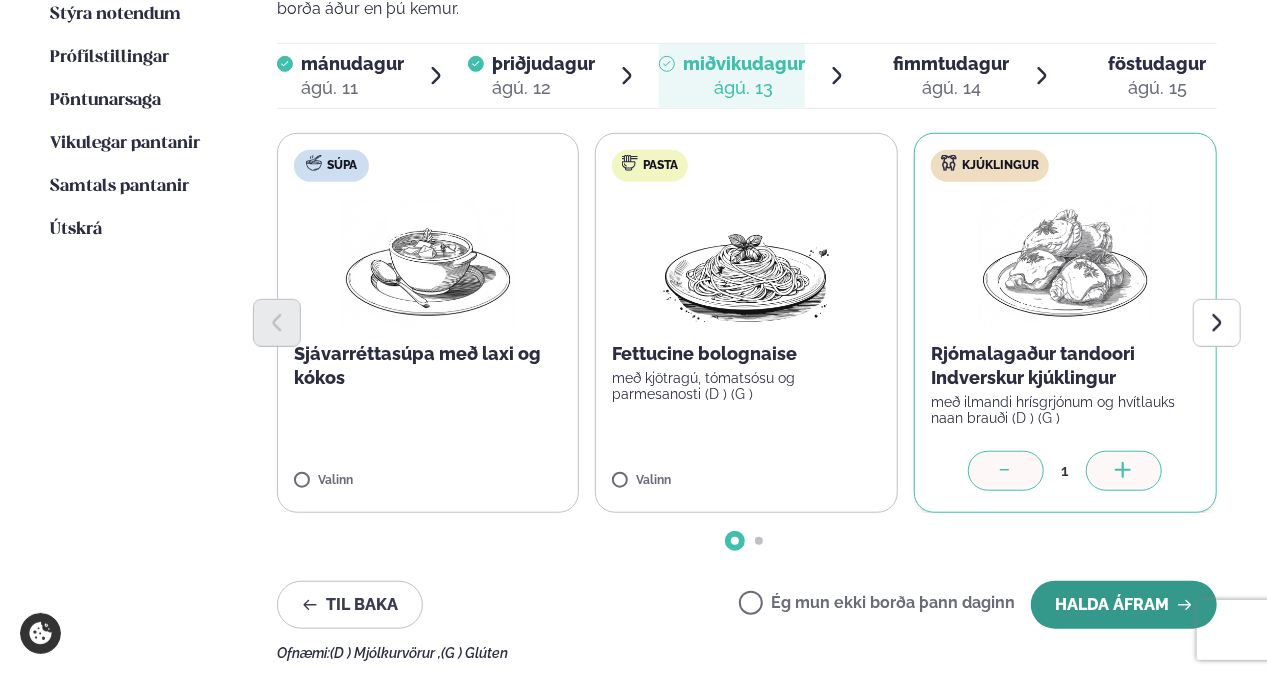 click on "Halda áfram" at bounding box center (1124, 605) 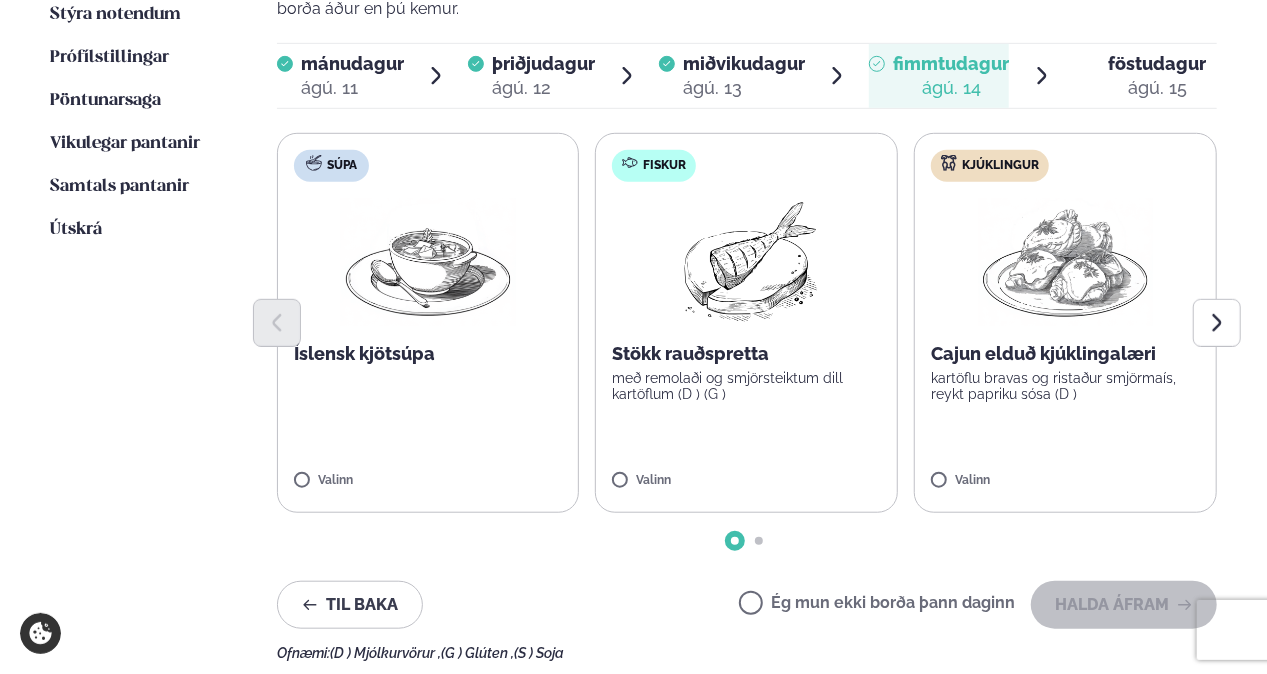 click on "með remolaði og smjörsteiktum dill kartöflum  (D     ) (G     )" at bounding box center [746, 386] 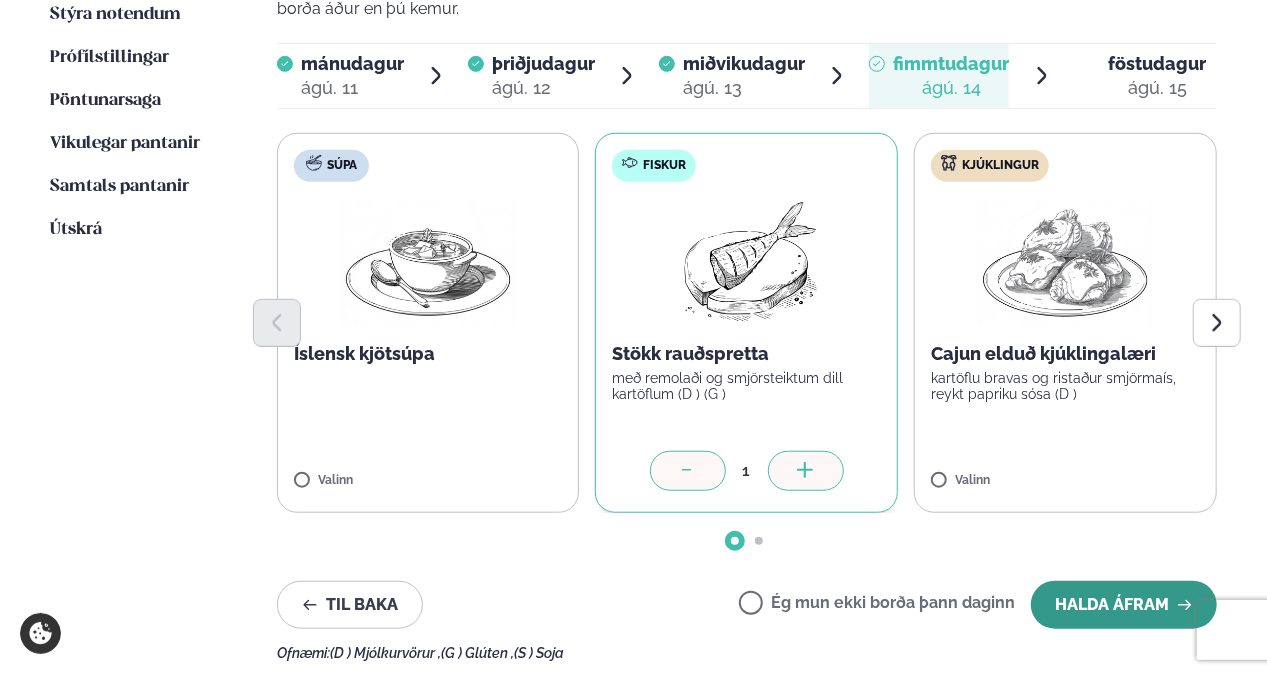 click on "Halda áfram" at bounding box center [1124, 605] 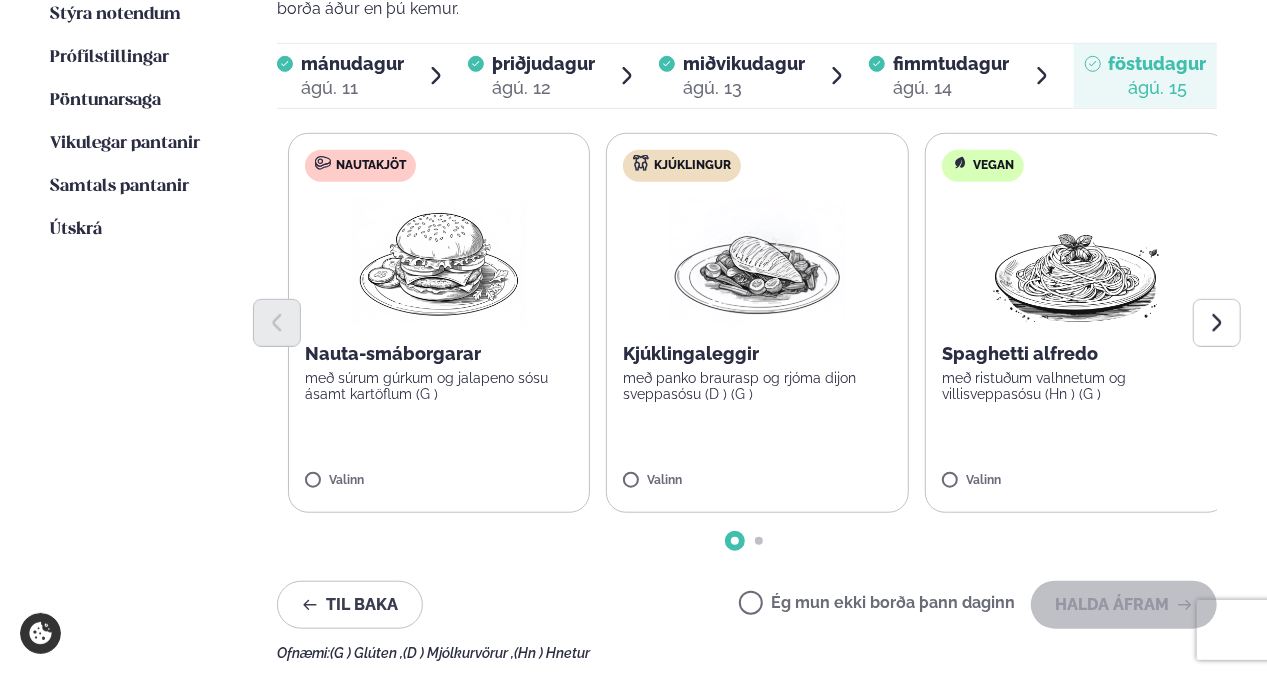 click on "með súrum gúrkum og jalapeno sósu ásamt kartöflum  (G     )" at bounding box center (439, 386) 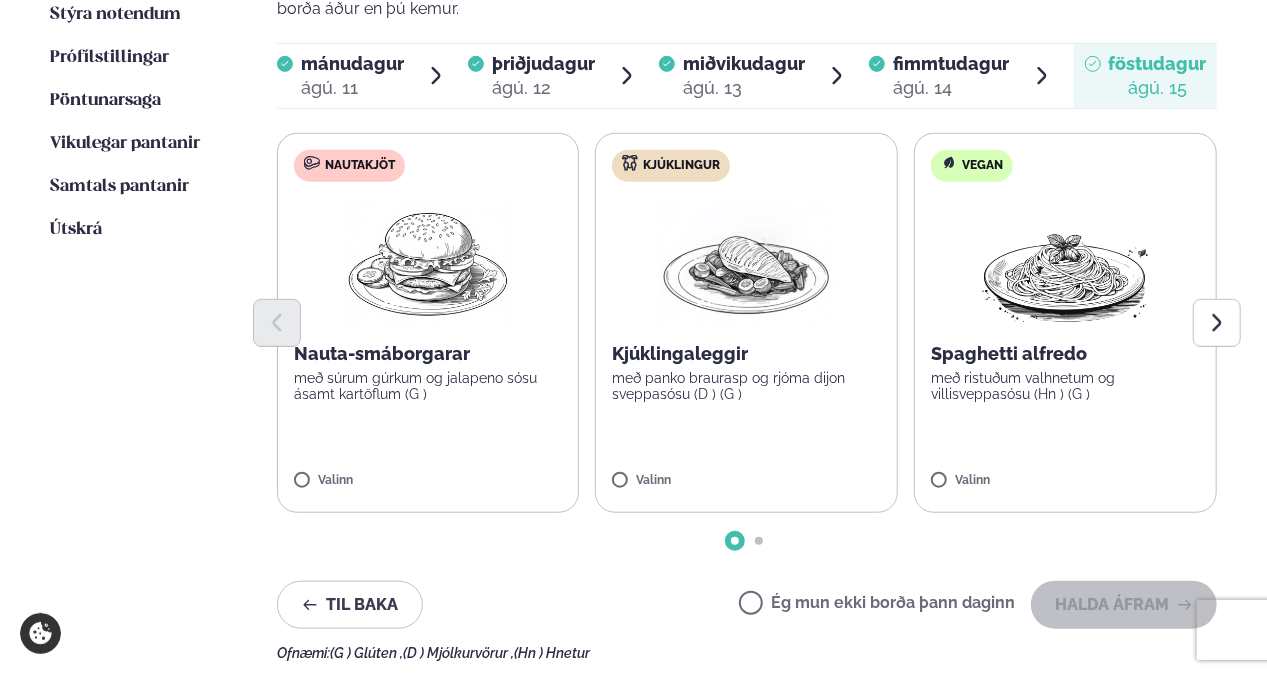 click on "með súrum gúrkum og jalapeno sósu ásamt kartöflum  (G     )" at bounding box center [428, 386] 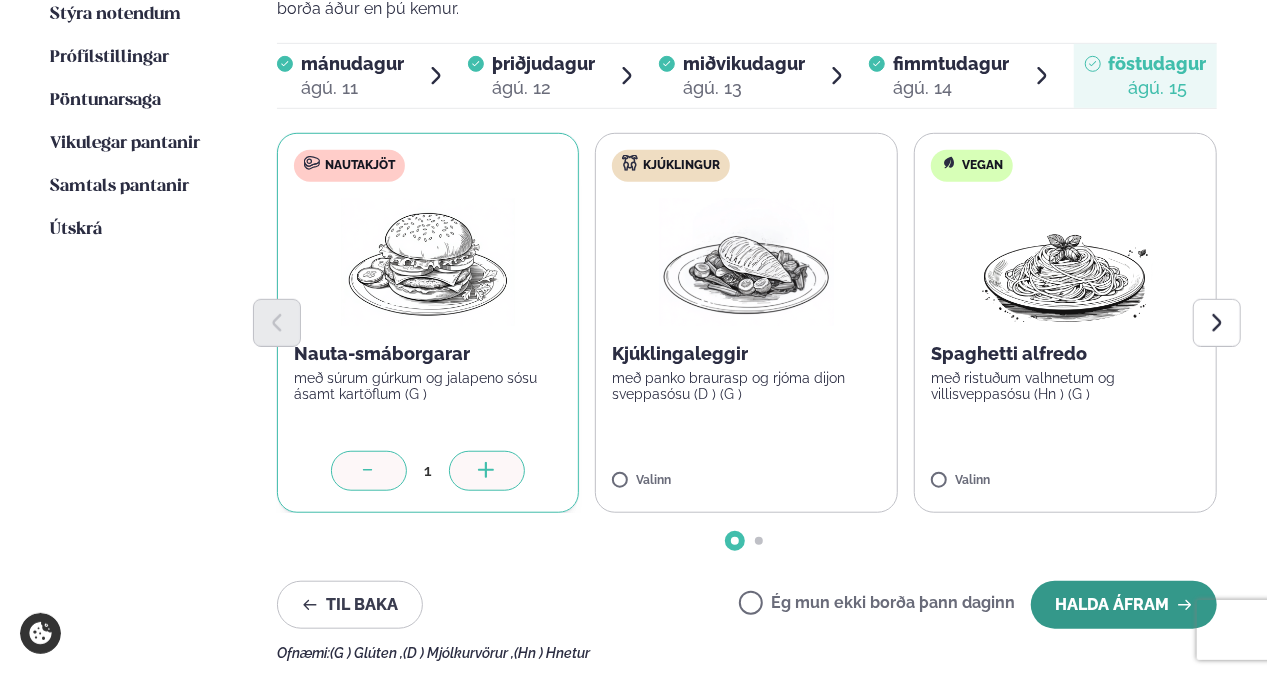click on "Halda áfram" at bounding box center [1124, 605] 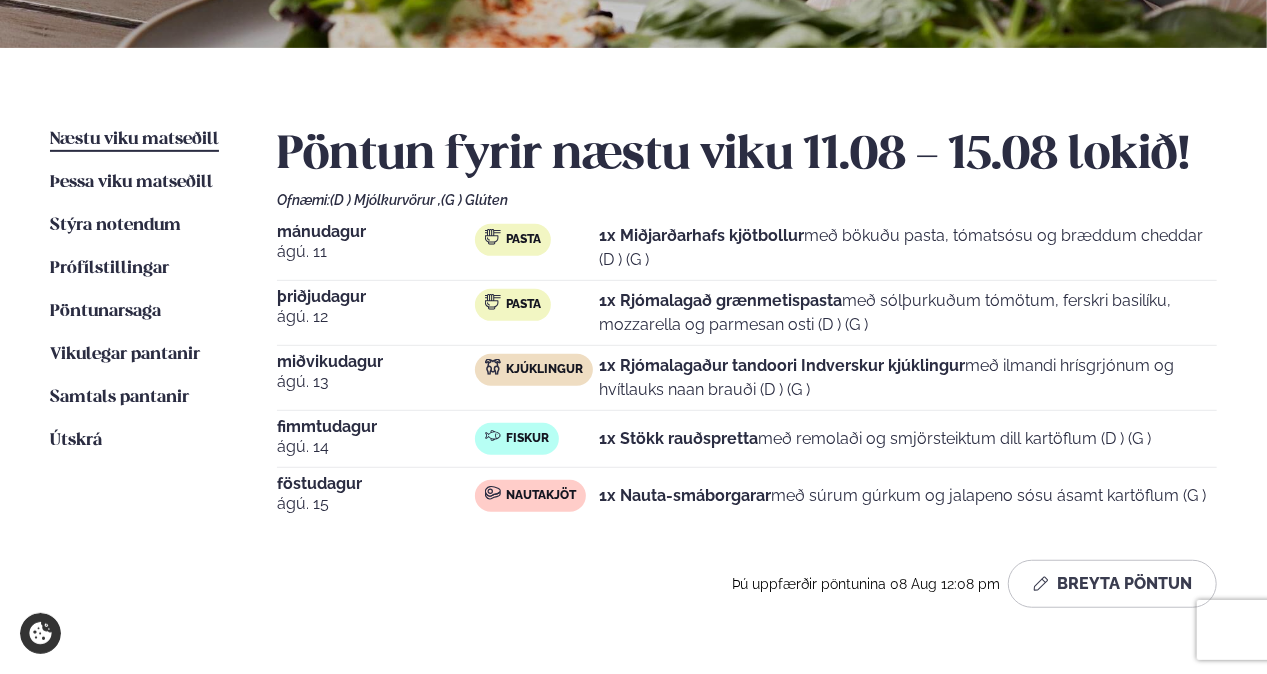 scroll, scrollTop: 300, scrollLeft: 0, axis: vertical 